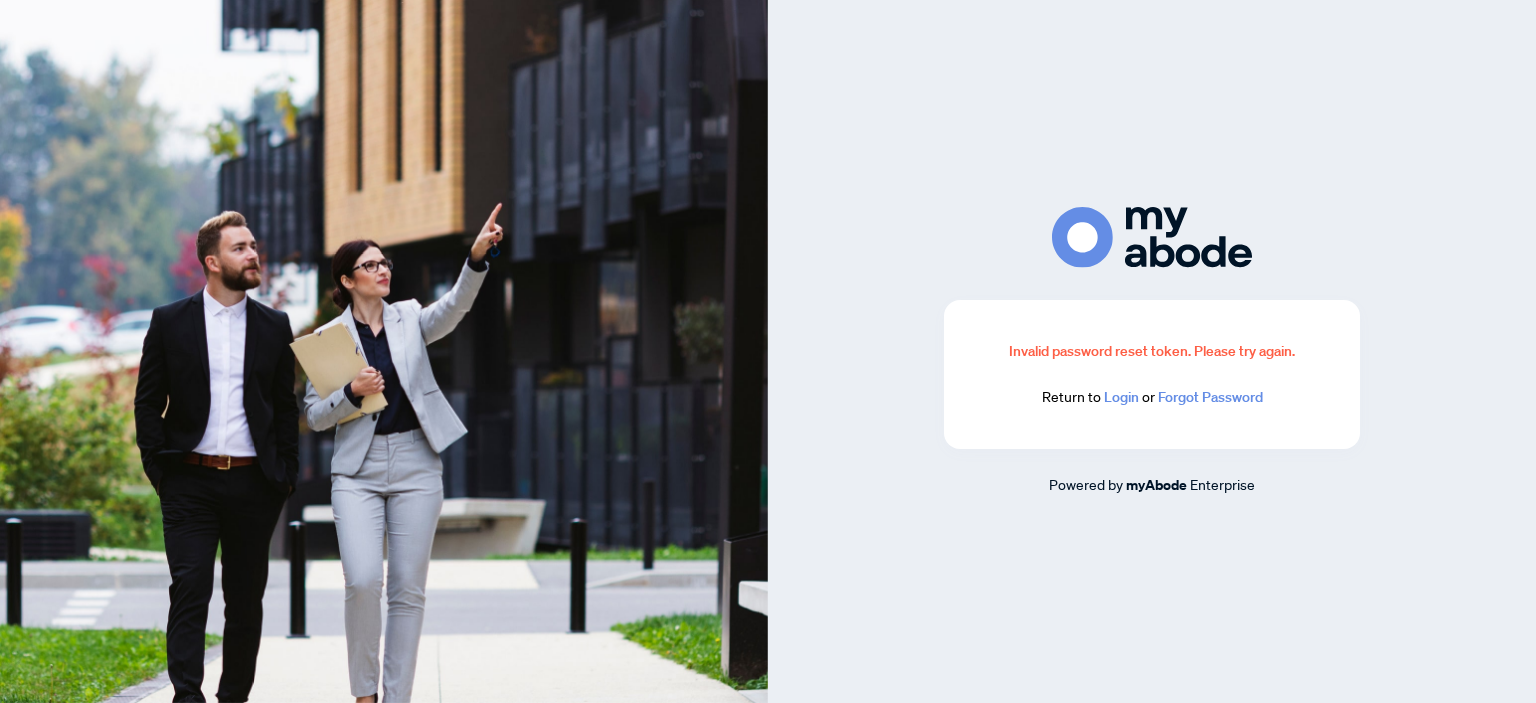 scroll, scrollTop: 0, scrollLeft: 0, axis: both 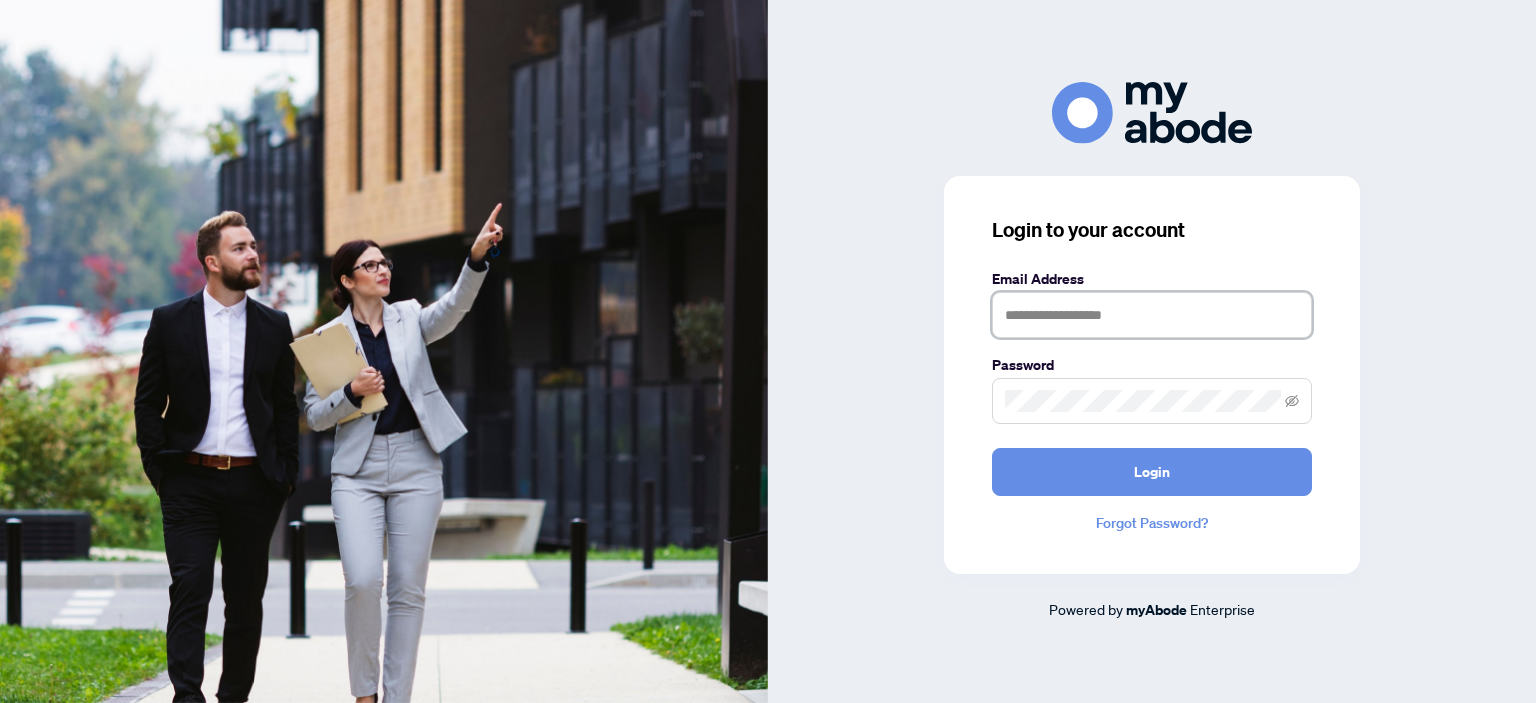 click at bounding box center [1152, 315] 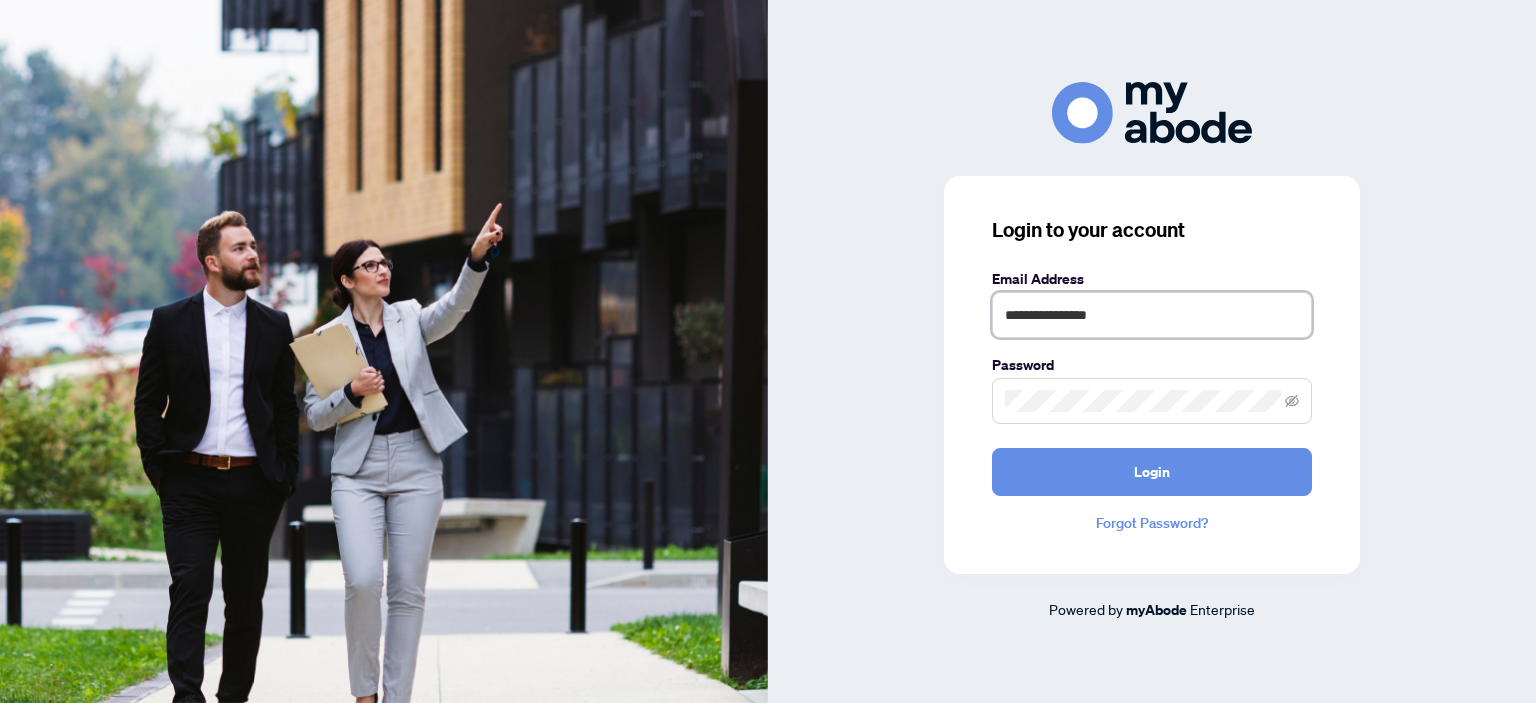 type on "**********" 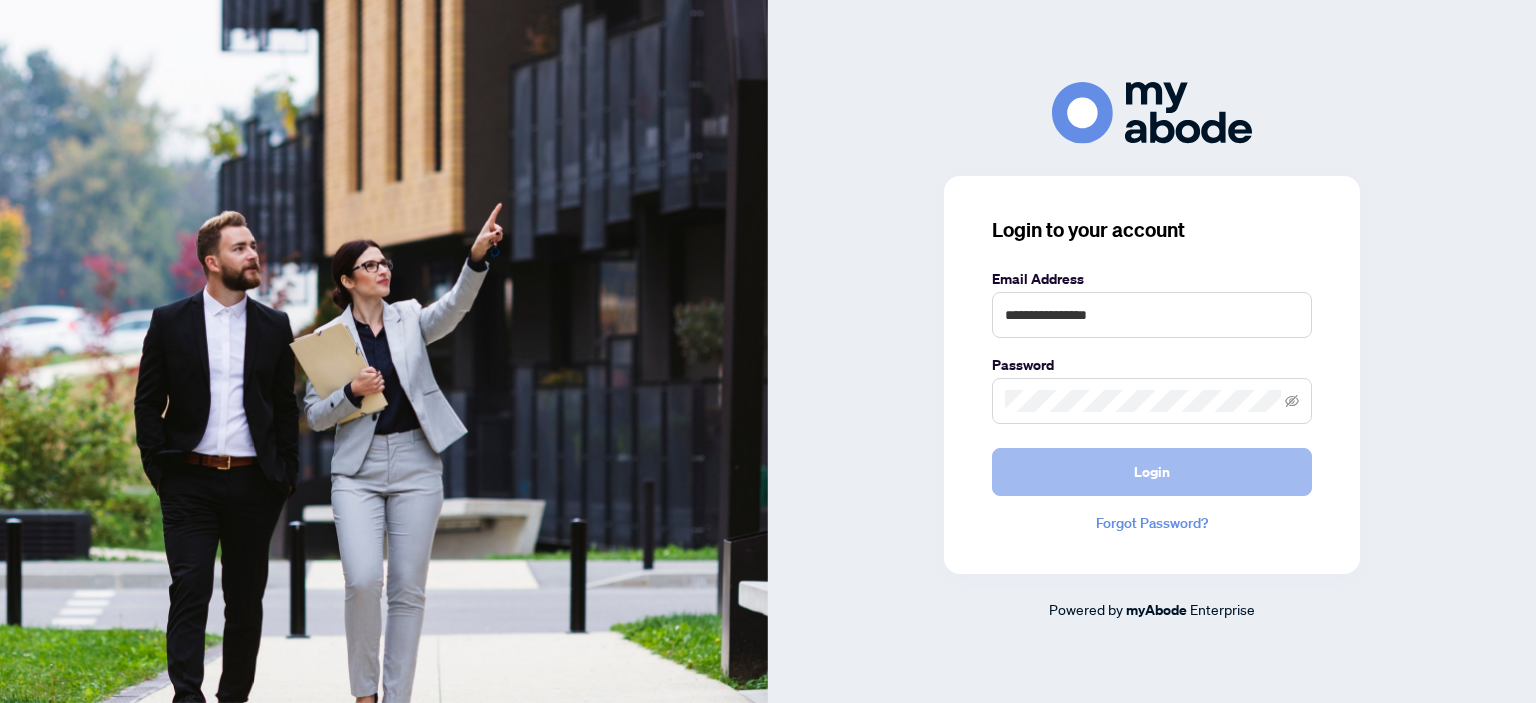 click on "Login" at bounding box center [1152, 472] 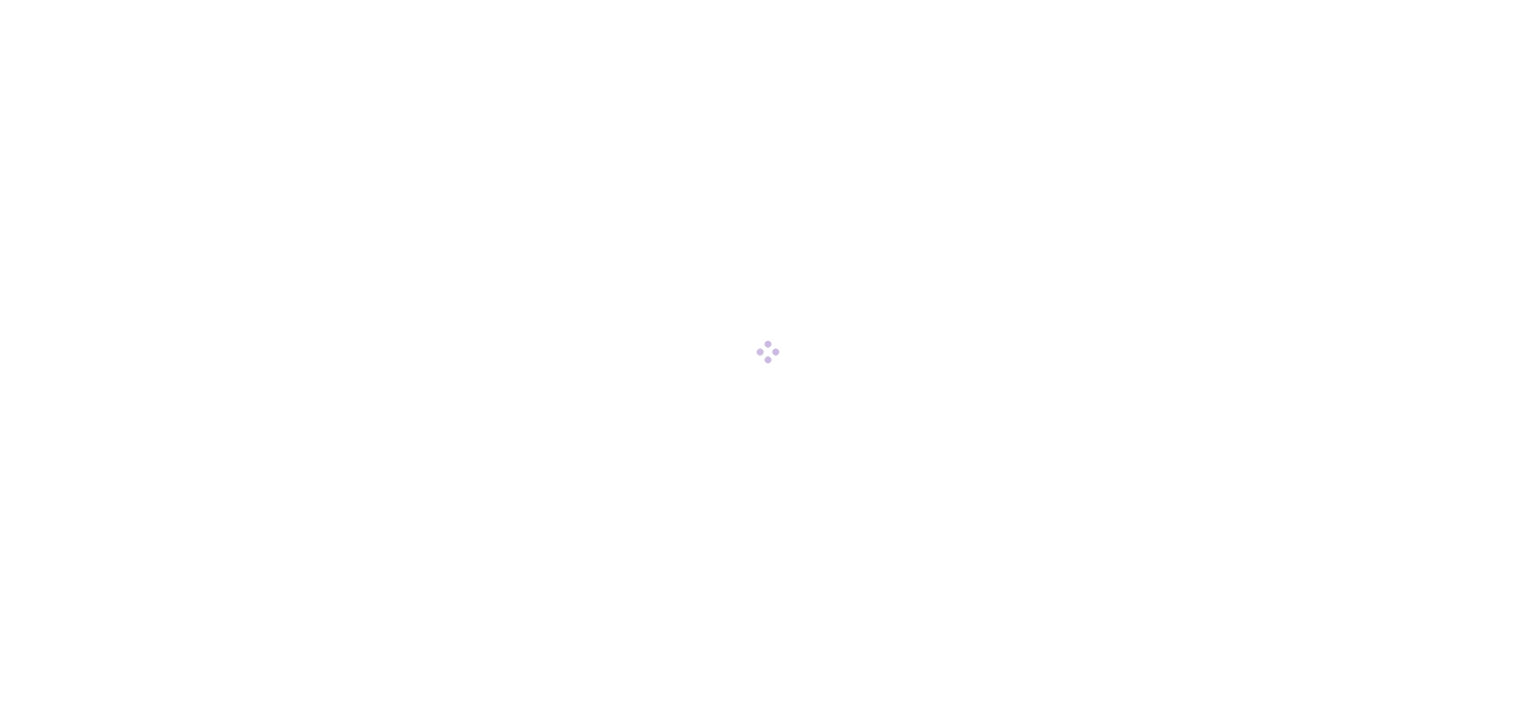 scroll, scrollTop: 0, scrollLeft: 0, axis: both 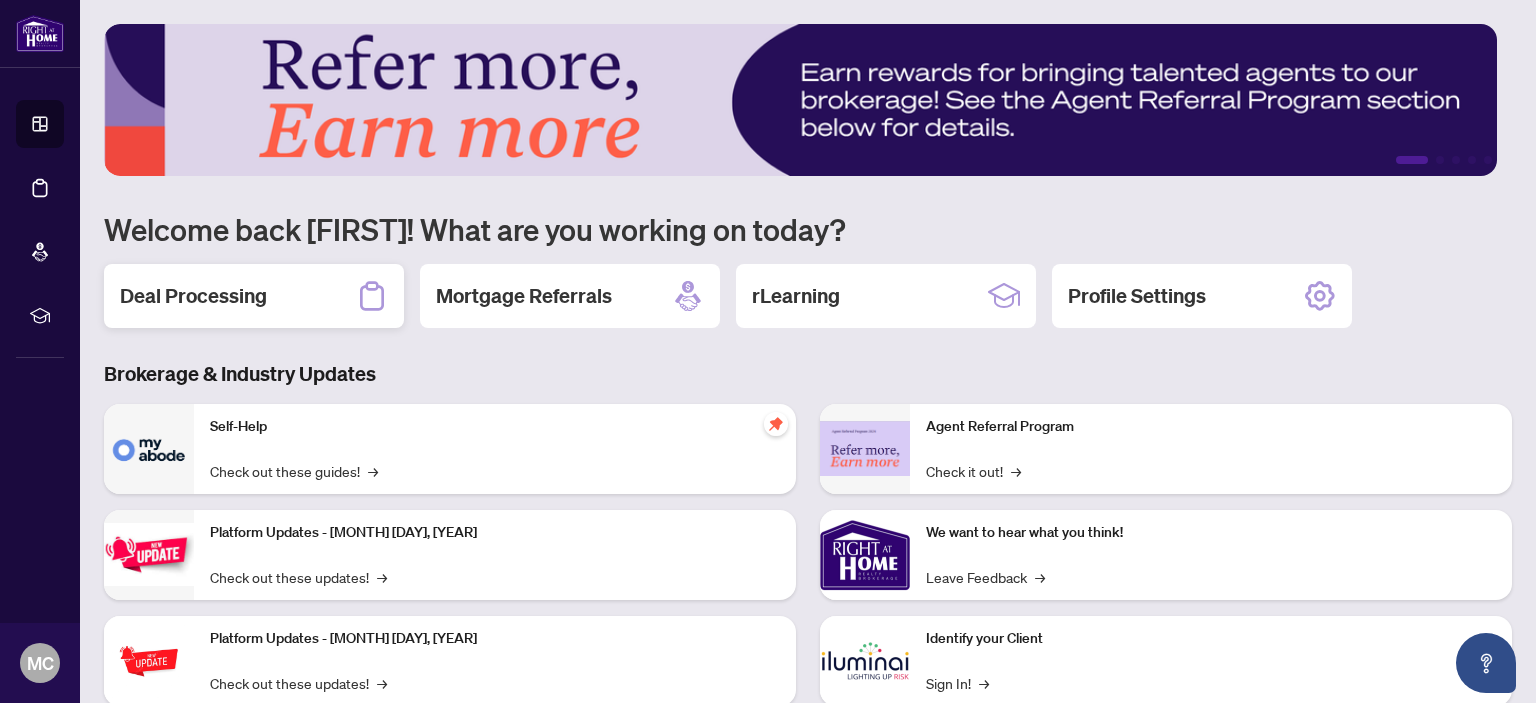 click on "Deal Processing" at bounding box center (193, 296) 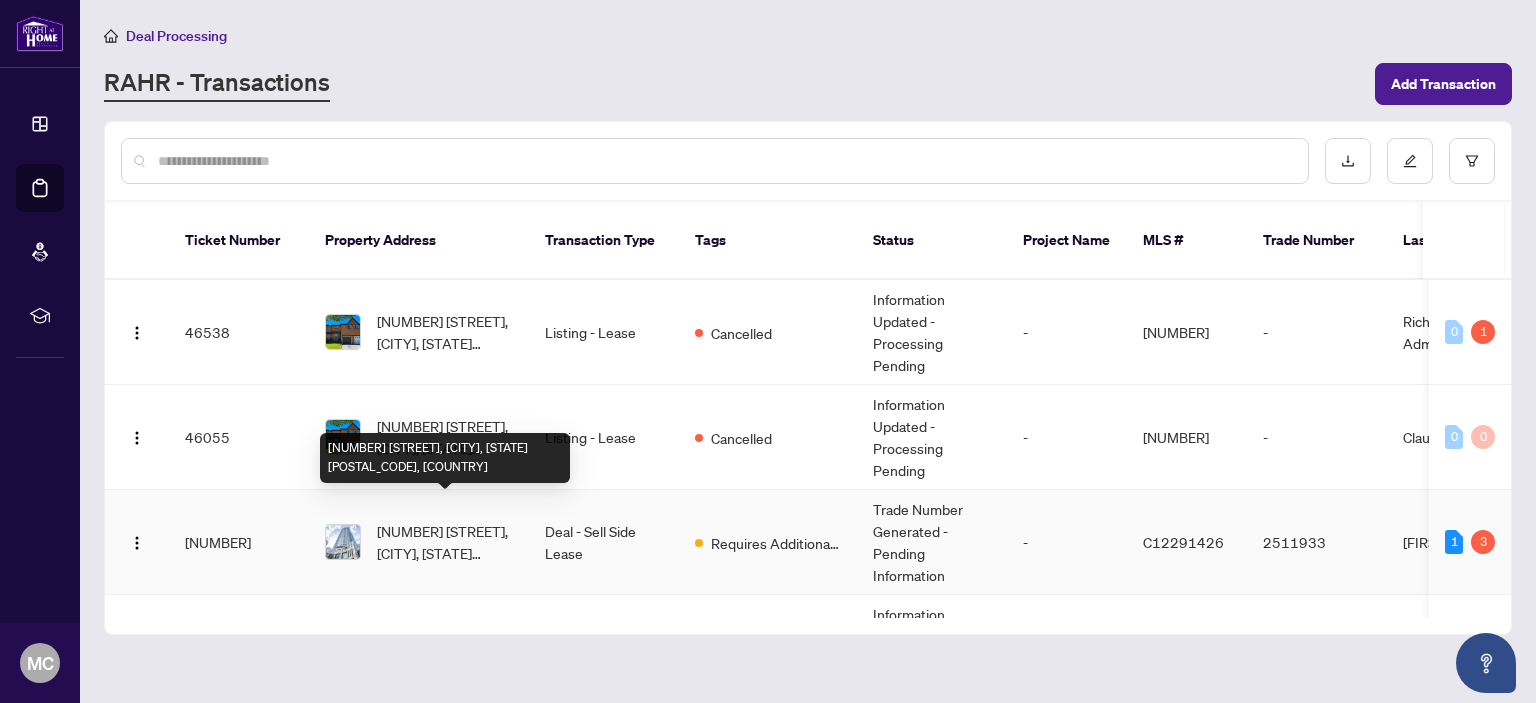 click on "[NUMBER] [STREET], [CITY], [STATE] [POSTAL_CODE], [COUNTRY]" at bounding box center (445, 542) 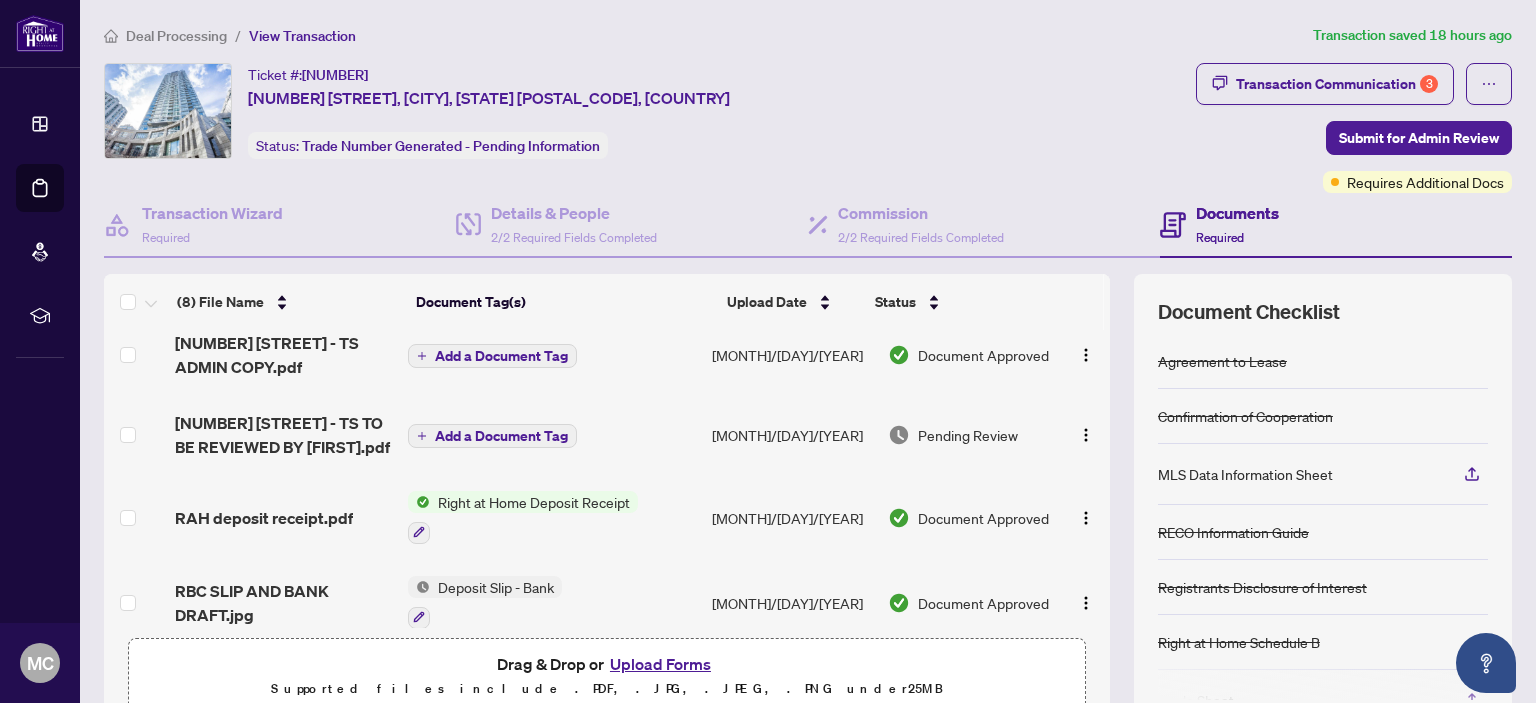 scroll, scrollTop: 0, scrollLeft: 0, axis: both 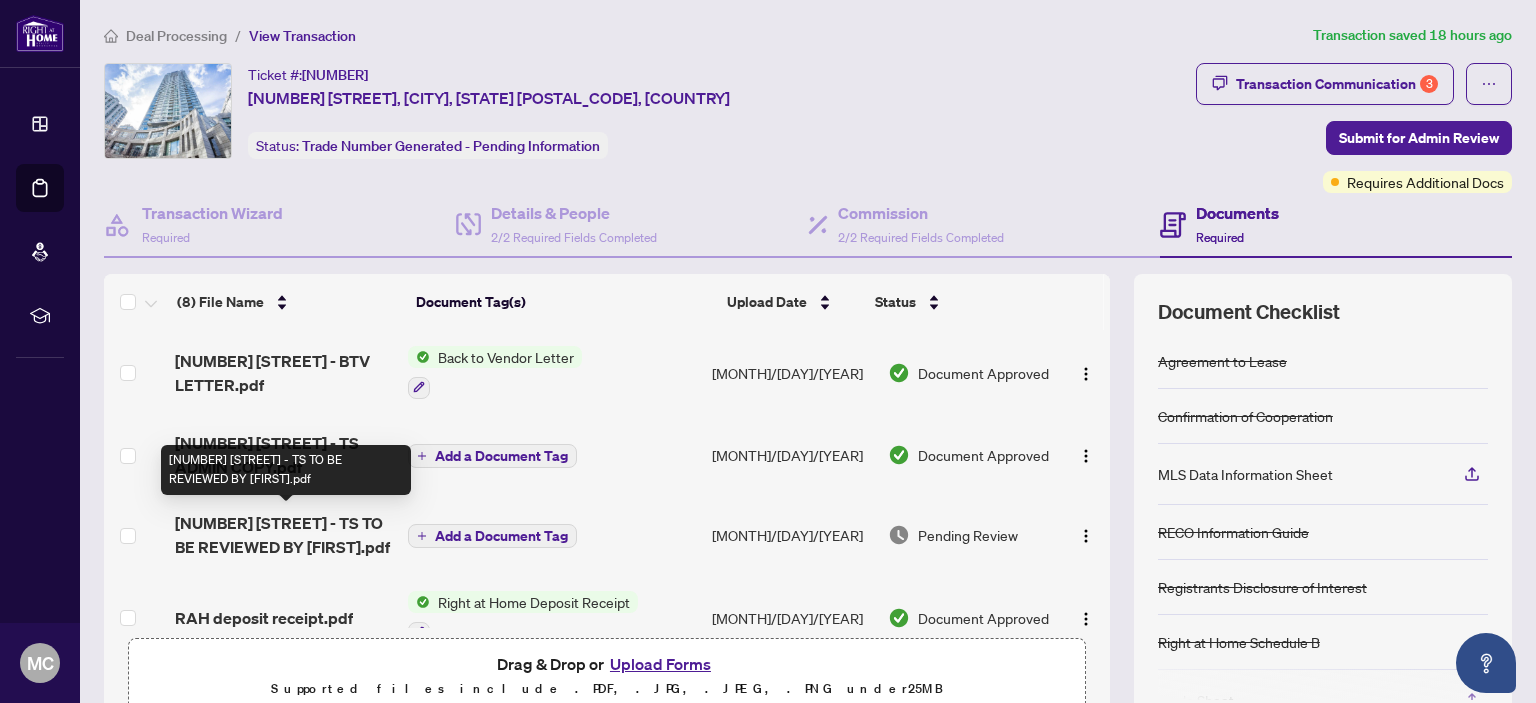click on "[NUMBER] [STREET] - TS TO BE REVIEWED BY [FIRST].pdf" at bounding box center (283, 535) 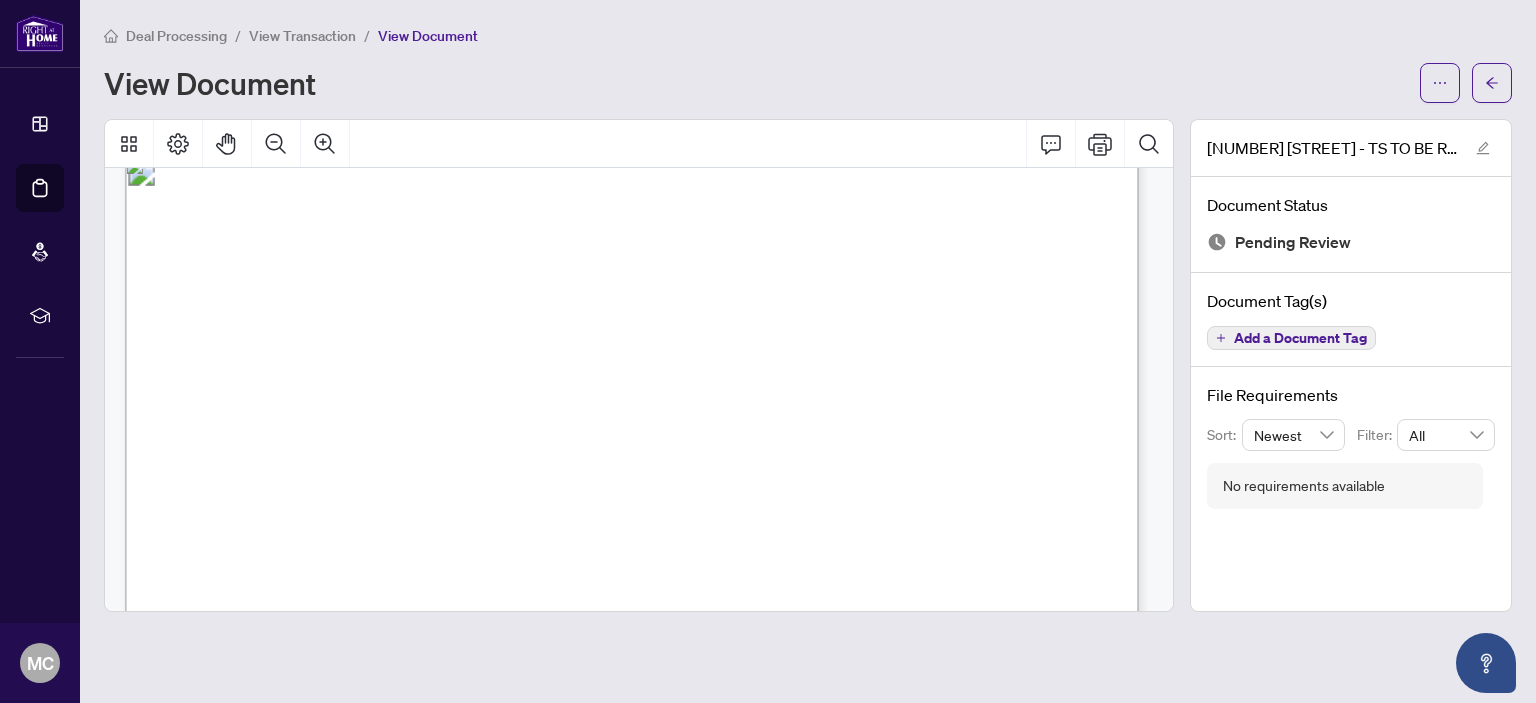scroll, scrollTop: 0, scrollLeft: 0, axis: both 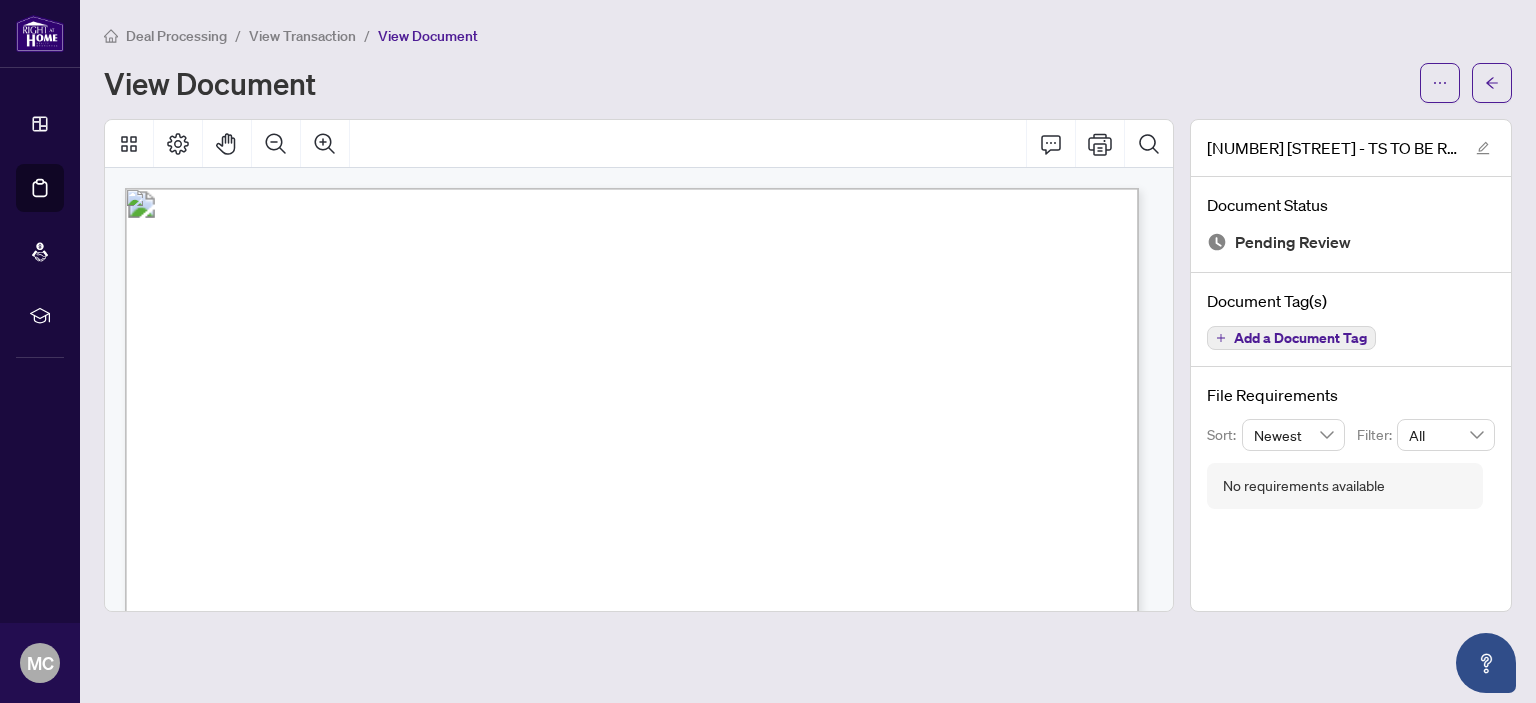 click on "View Transaction" at bounding box center [302, 36] 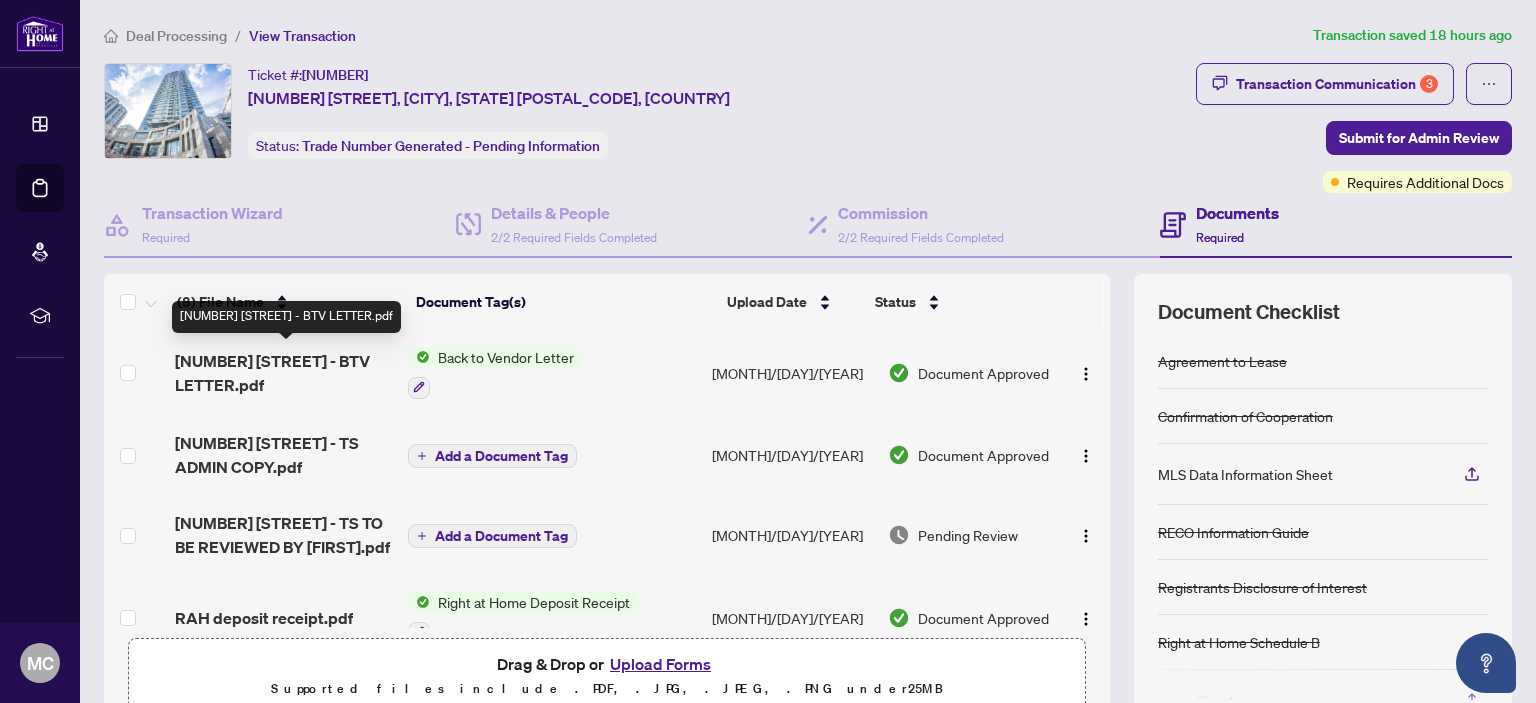 click on "[NUMBER] [STREET] - BTV LETTER.pdf" at bounding box center (283, 373) 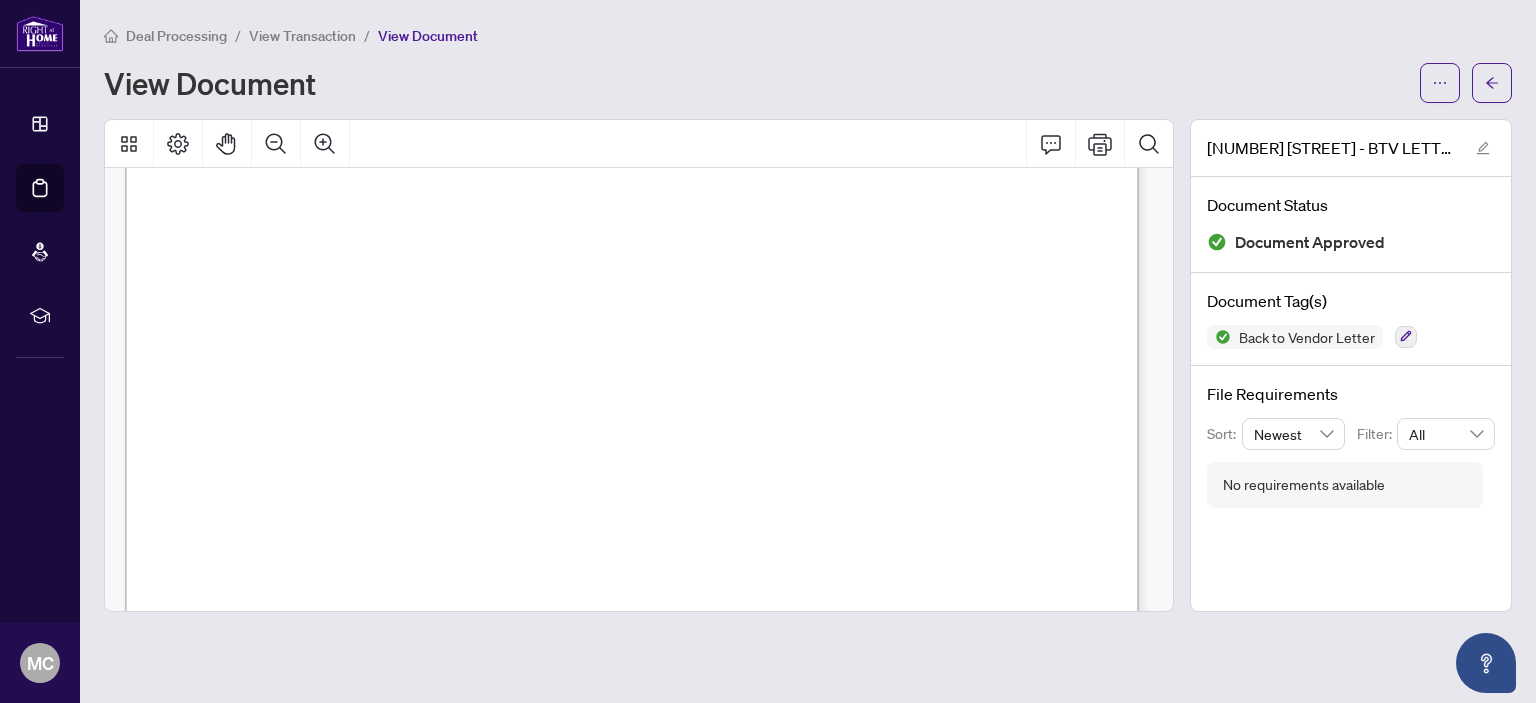 scroll, scrollTop: 0, scrollLeft: 0, axis: both 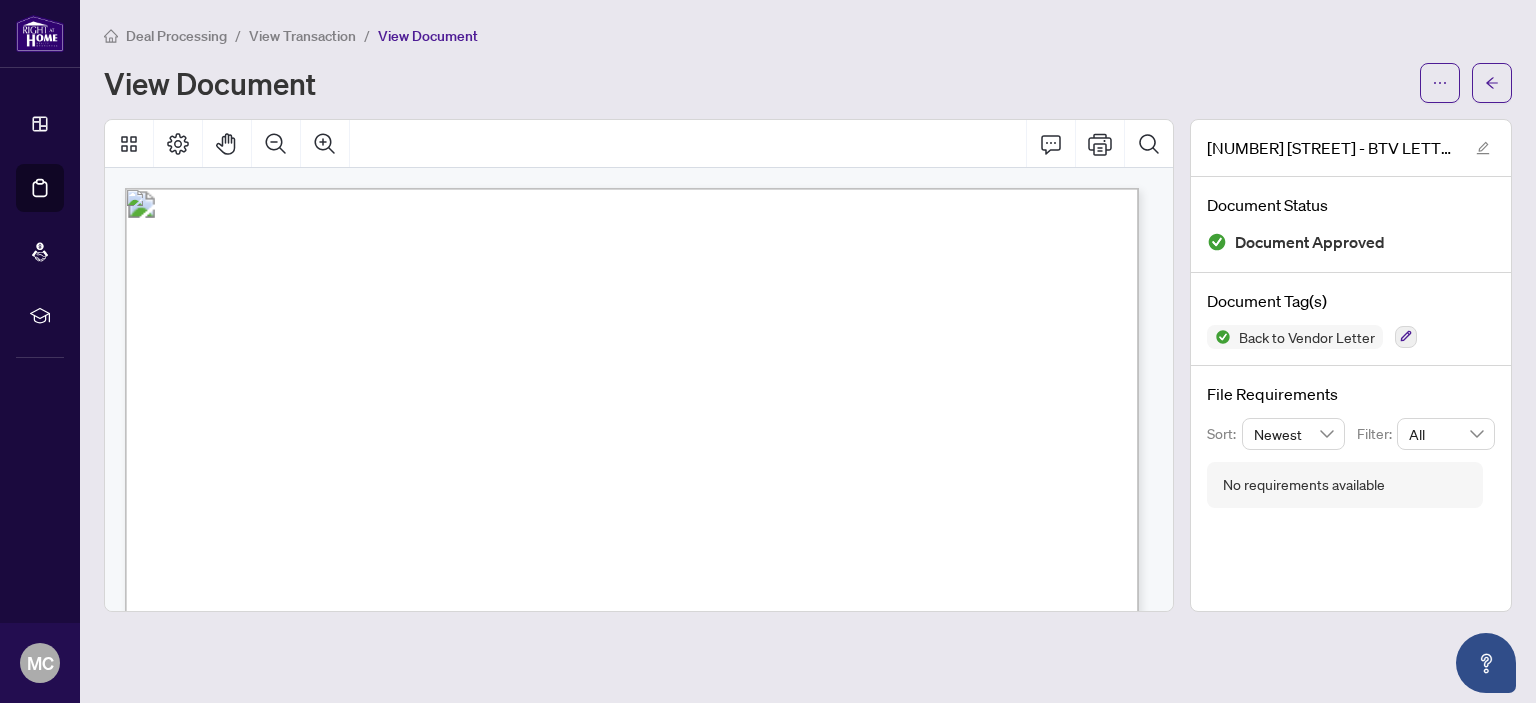 click on "View Transaction" at bounding box center [302, 36] 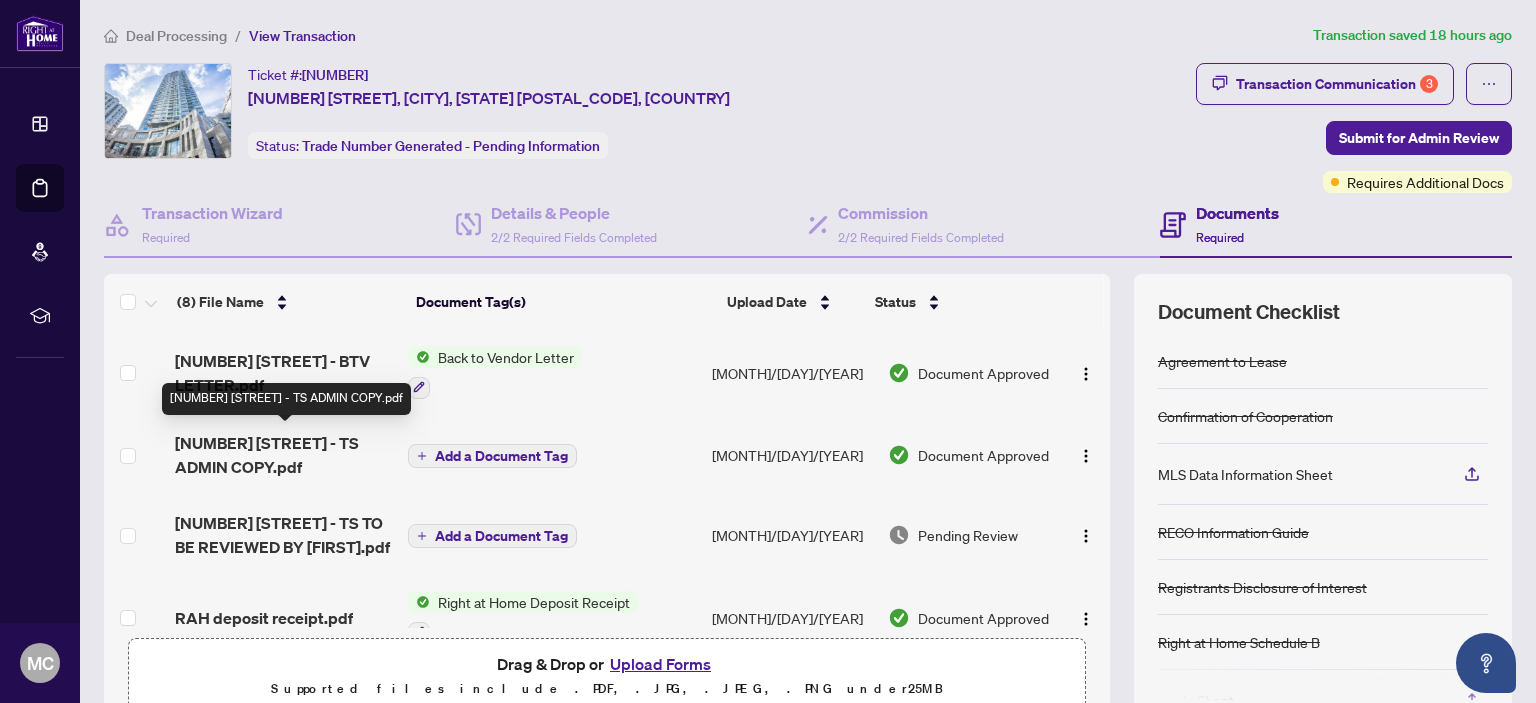 click on "[NUMBER] [STREET] - TS ADMIN COPY.pdf" at bounding box center (283, 455) 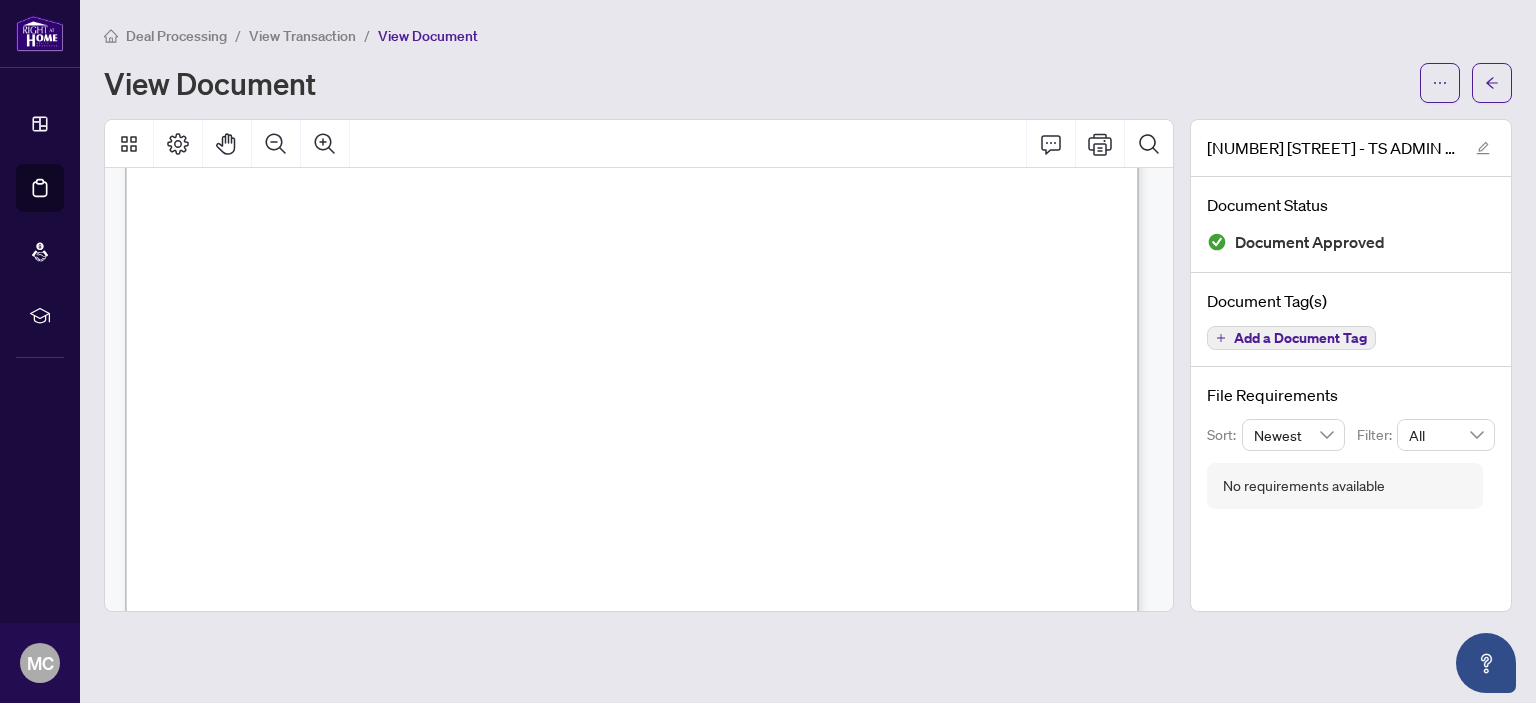scroll, scrollTop: 196, scrollLeft: 0, axis: vertical 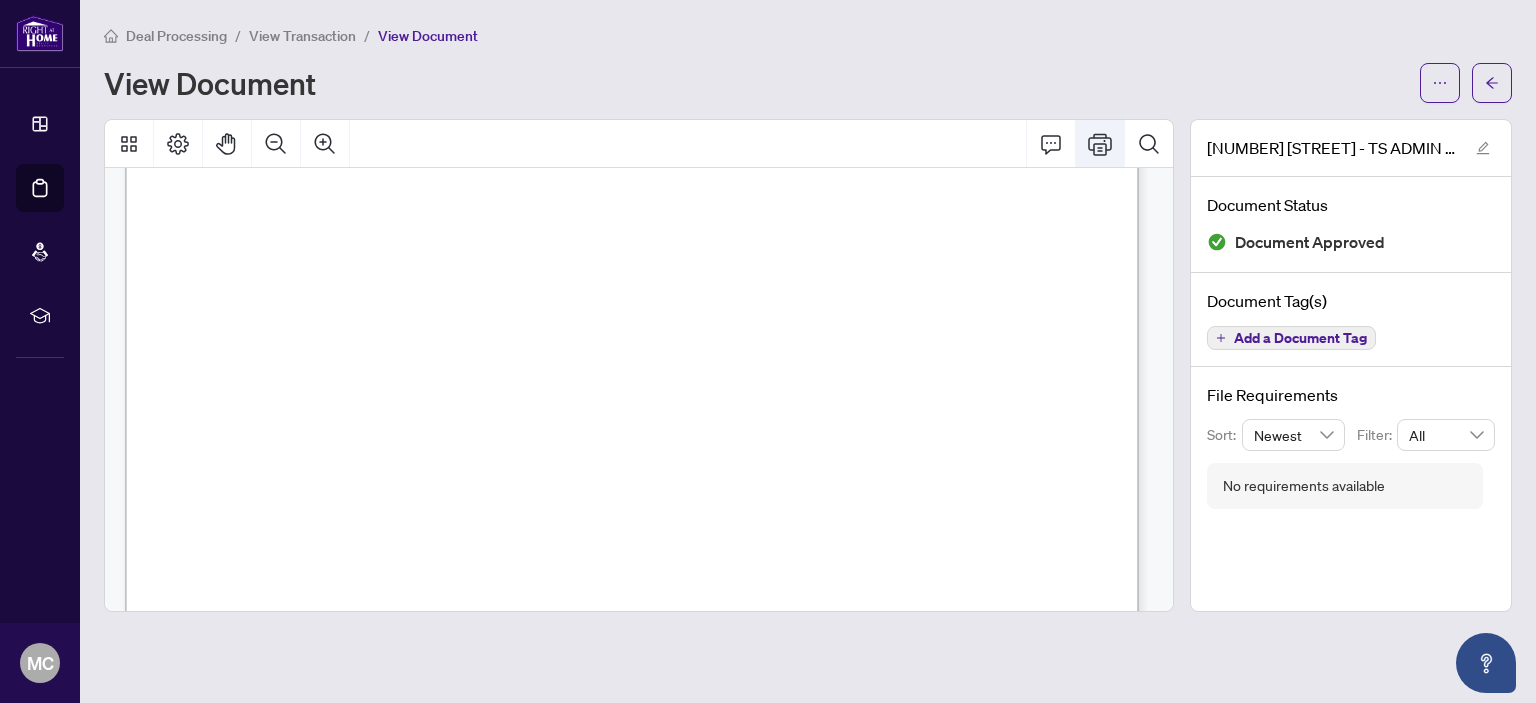 click 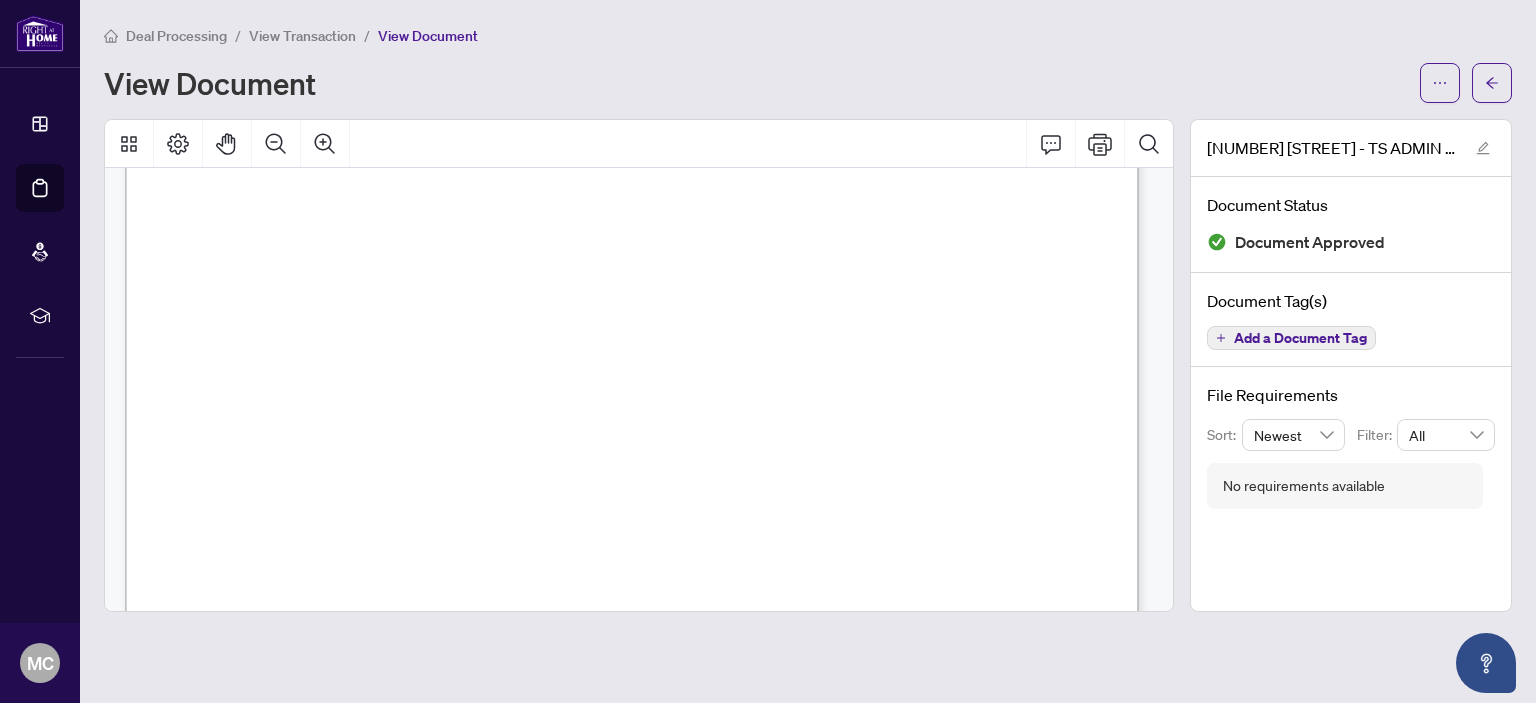 click on "View Transaction" at bounding box center [302, 36] 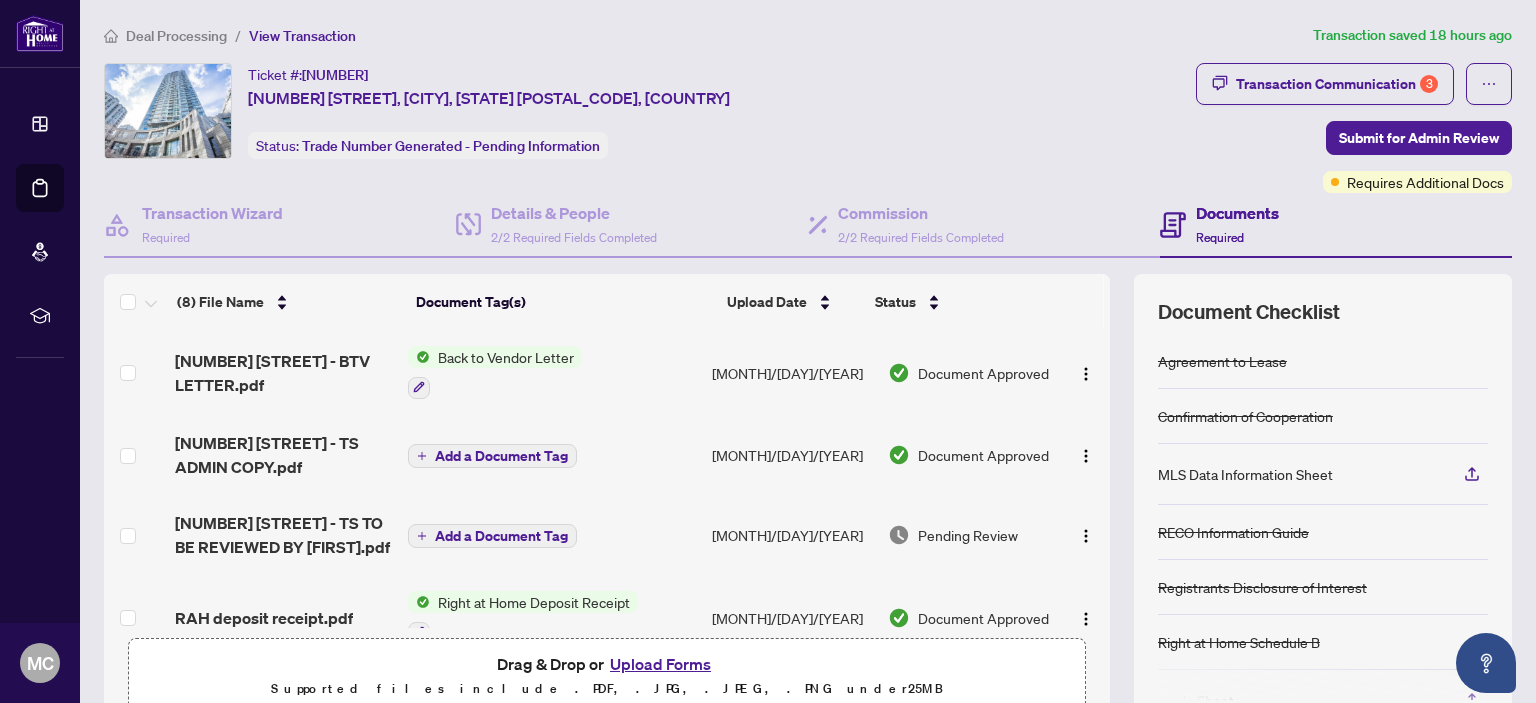 click on "Add a Document Tag" at bounding box center (501, 536) 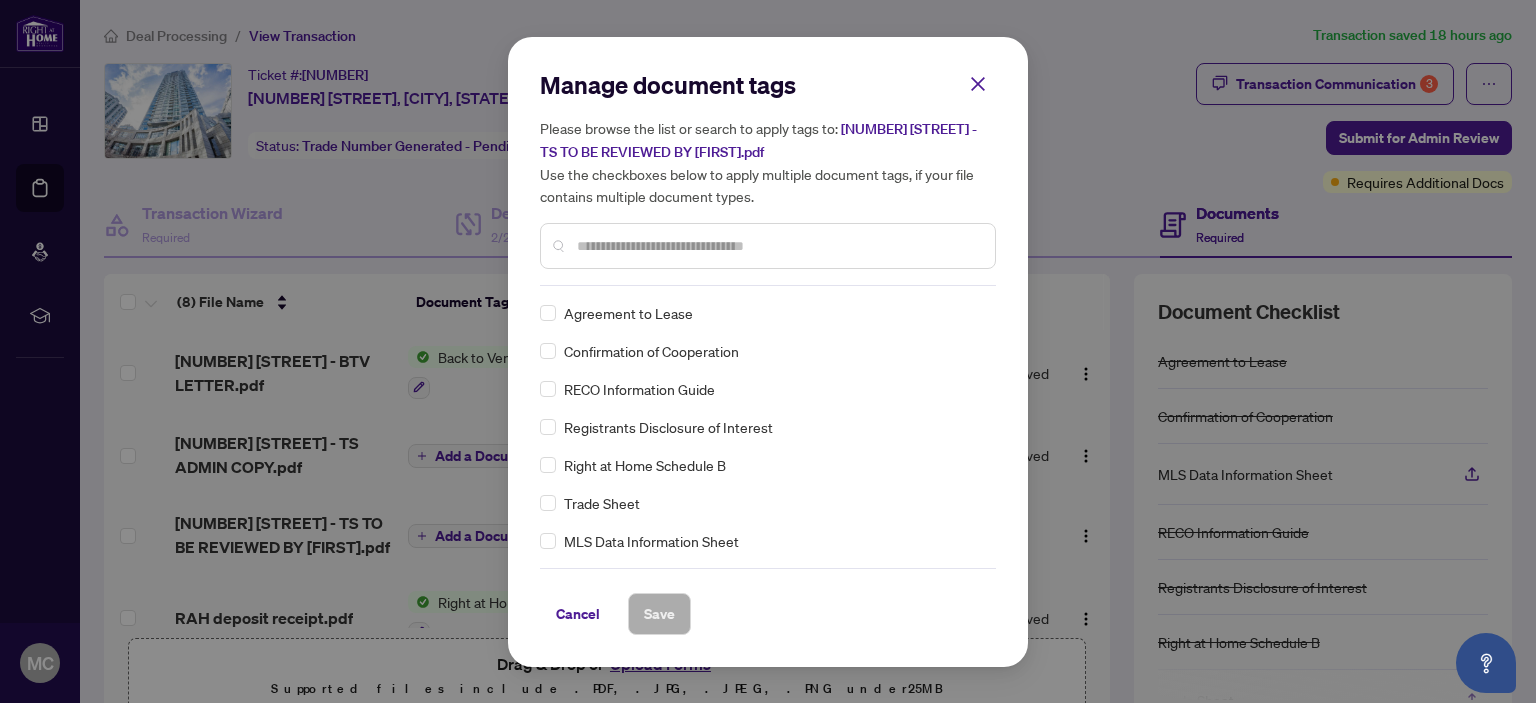 click on "Manage document tags Please browse the list or search to apply tags to:   [NUMBER] [STREET] - TS TO BE REVIEWED BY [FIRST].pdf   Use the checkboxes below to apply multiple document tags, if your file contains multiple document types.   Agreement to Lease Confirmation of Cooperation RECO Information Guide Registrants Disclosure of Interest Right at Home Schedule B Trade Sheet MLS Data Information Sheet 1st Page of the APS Advance Paperwork Agent Correspondence Agreement of Assignment of Purchase and Sale Agreement of Purchase and Sale Agreement to Cooperate /Broker Referral Articles of Incorporation Back to Vendor Letter Belongs to Another Transaction Builder's Consent Buyer Designated Representation Agreement Buyer Designated Representation Agreement Buyers Lawyer Information Certificate of Estate Trustee(s) Client Refused to Sign Closing Date Change Co-op Brokerage Commission Statement Co-op EFT Co-operating Indemnity Agreement Commission Adjustment Commission Agreement Commission Calculation Correspondence" at bounding box center [768, 351] 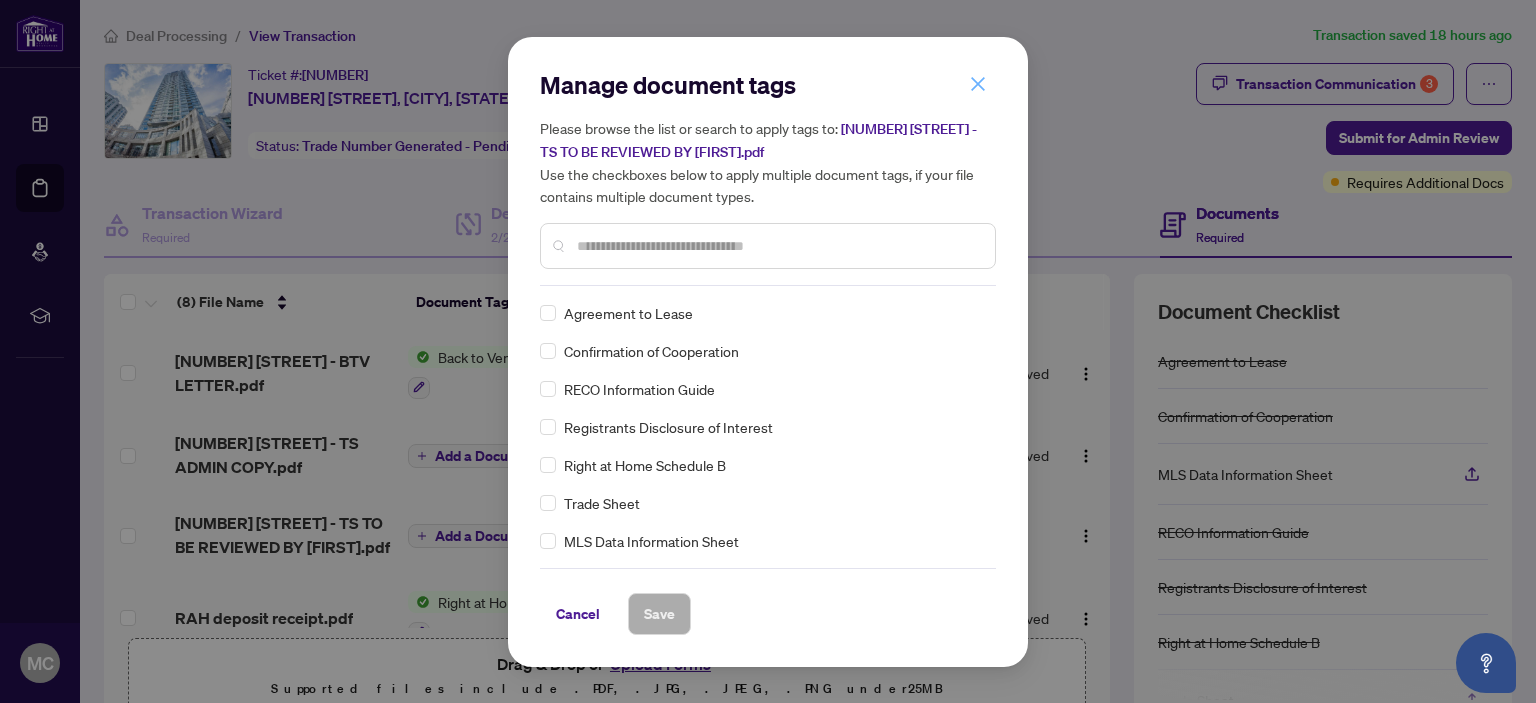 click 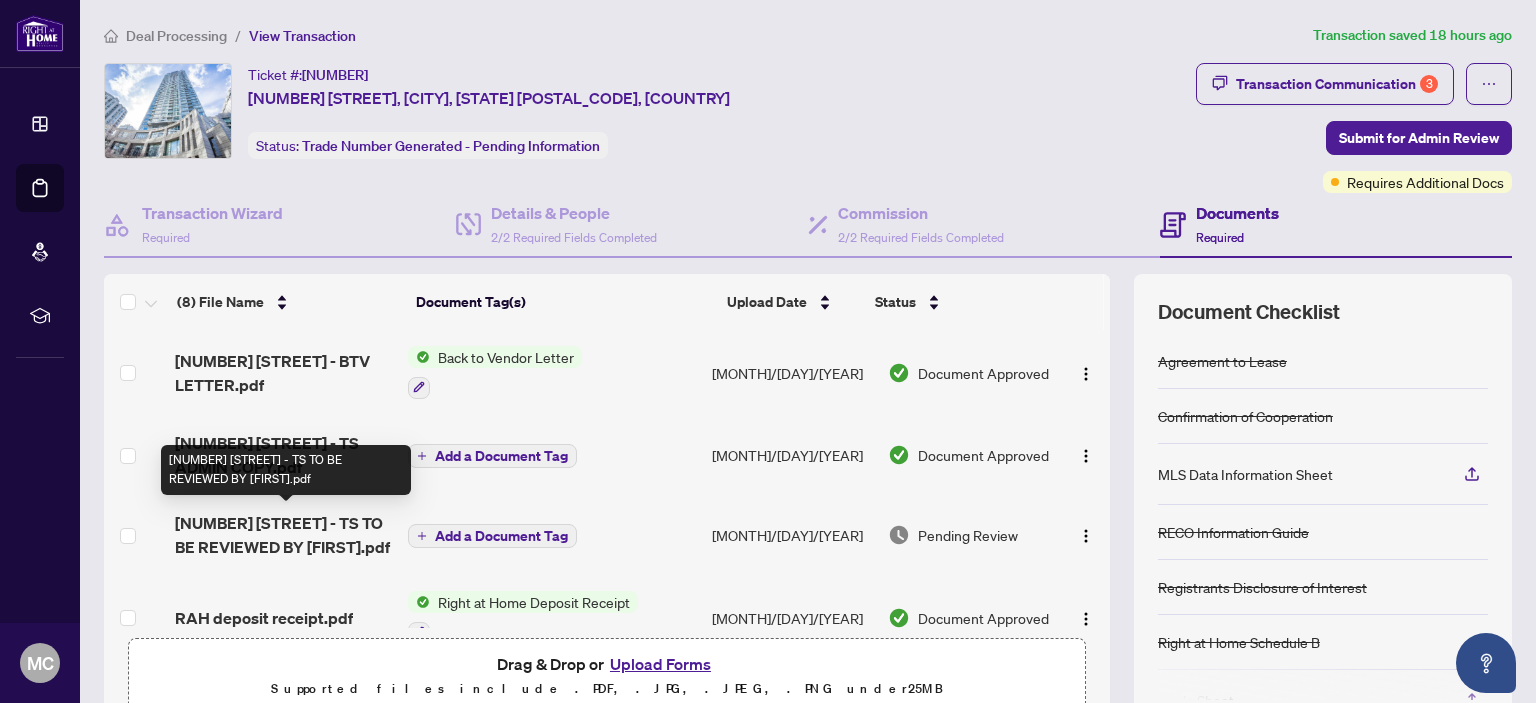 click on "[NUMBER] [STREET] - TS TO BE REVIEWED BY [FIRST].pdf" at bounding box center (283, 535) 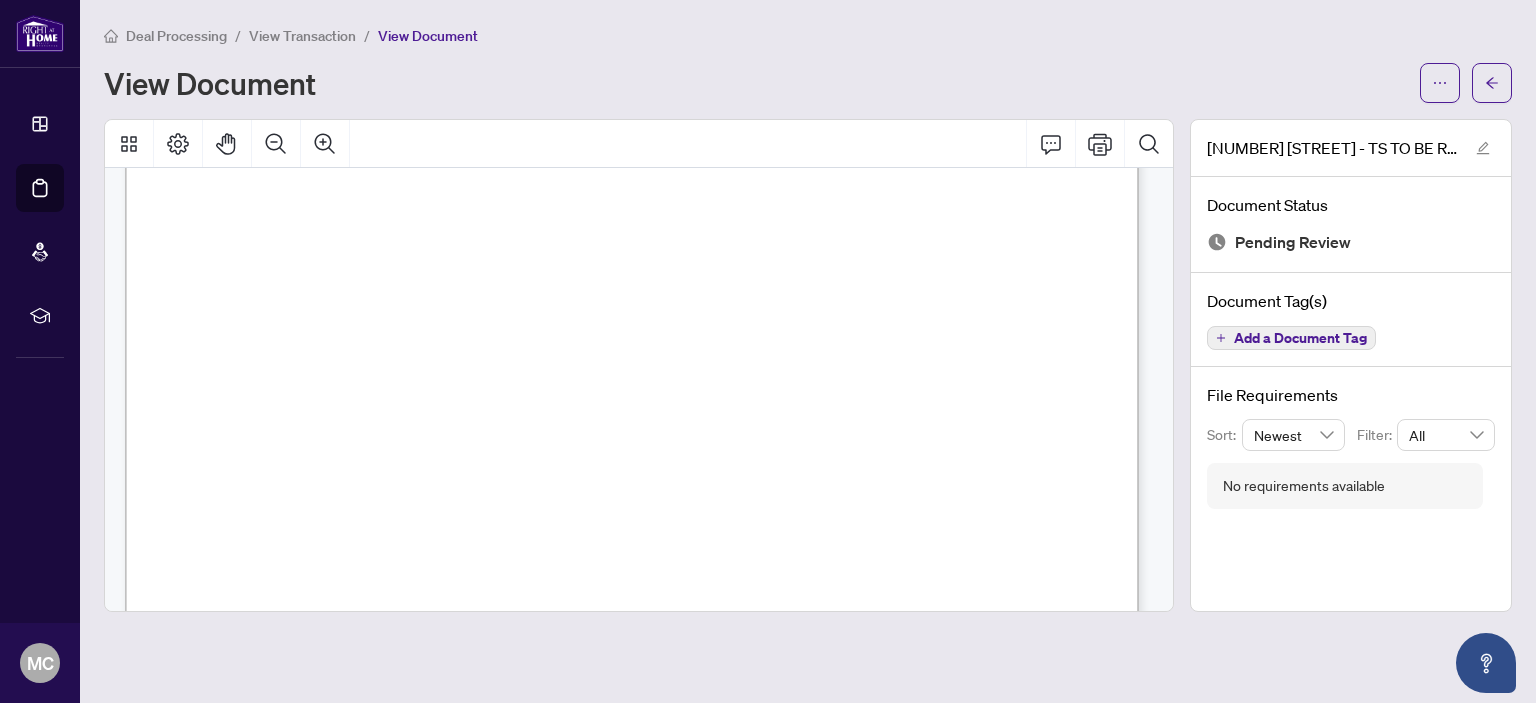 scroll, scrollTop: 514, scrollLeft: 0, axis: vertical 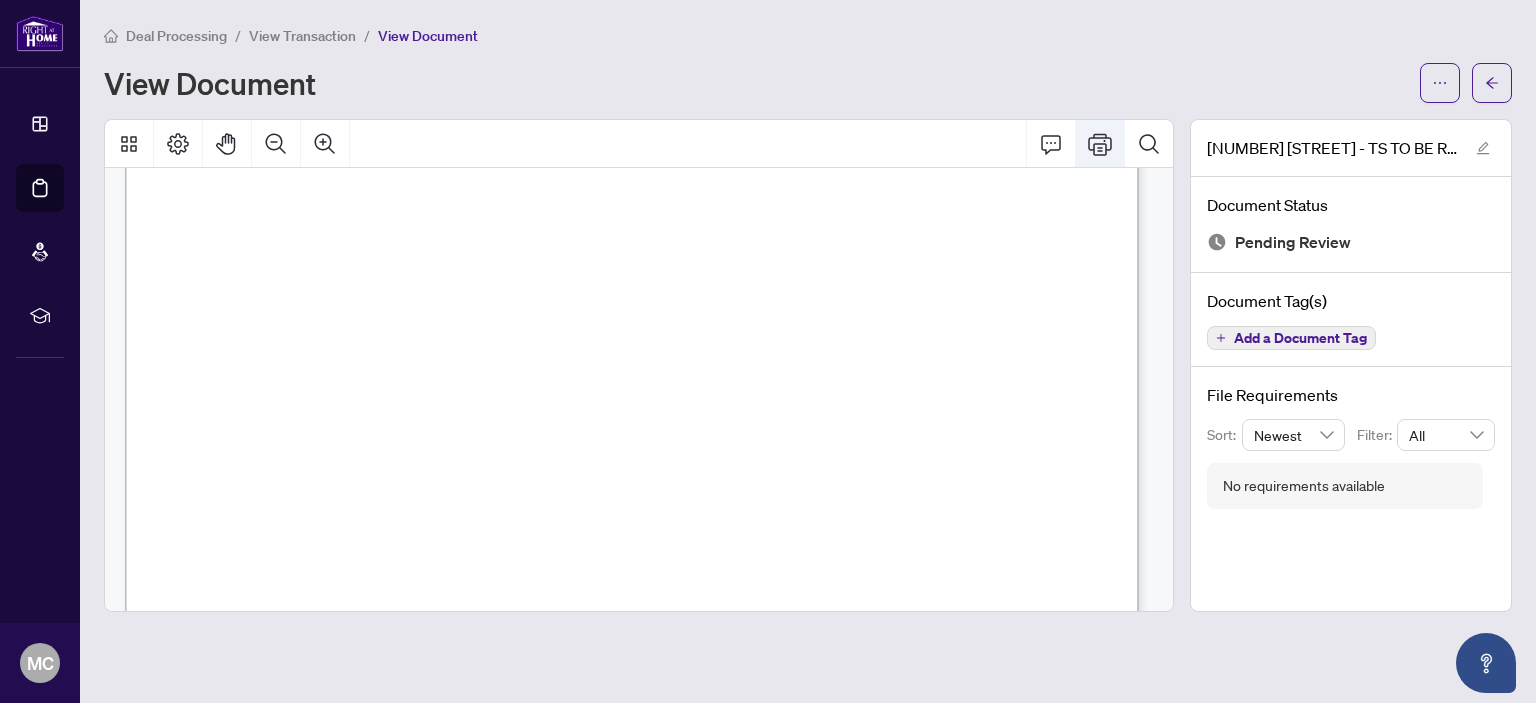 click 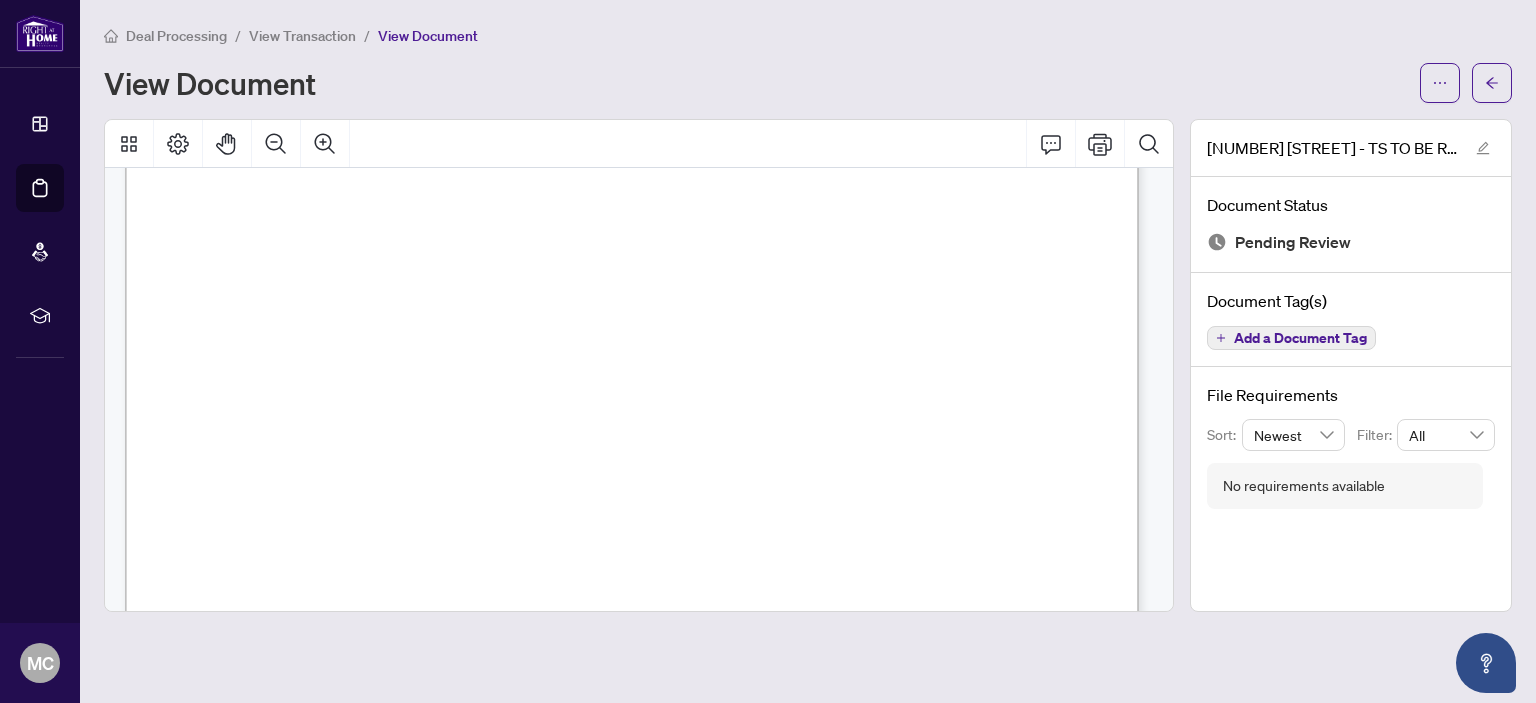 click on "View Transaction" at bounding box center (302, 36) 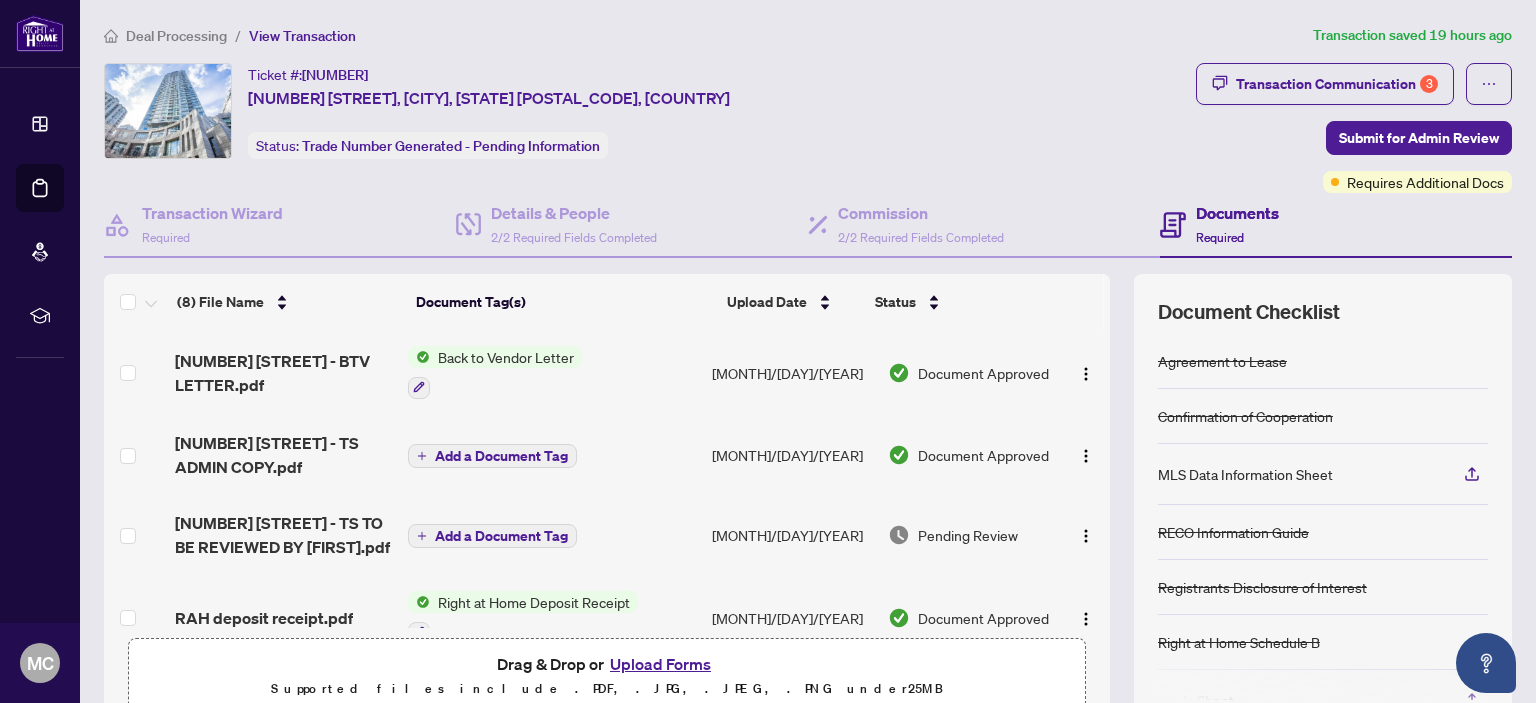 click on "Upload Forms" at bounding box center (660, 664) 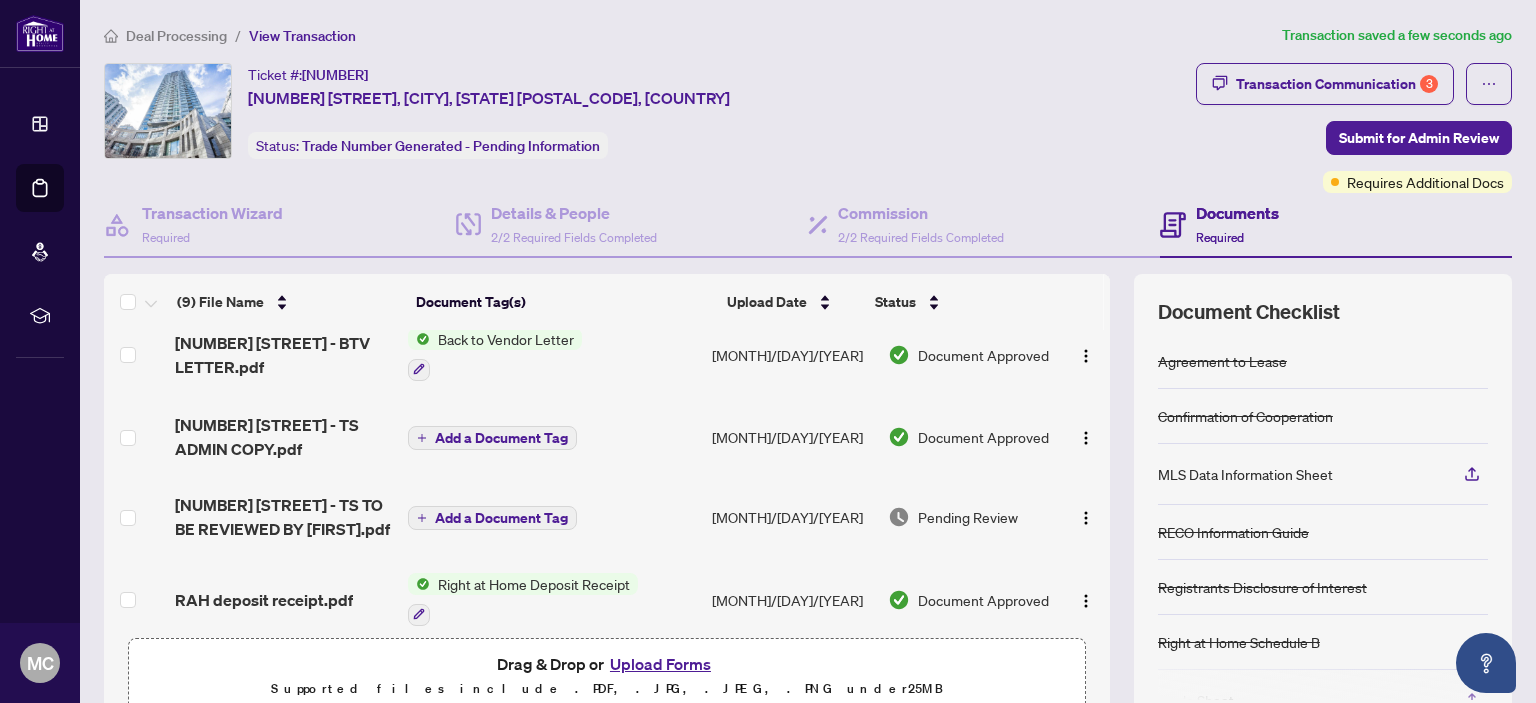 scroll, scrollTop: 0, scrollLeft: 0, axis: both 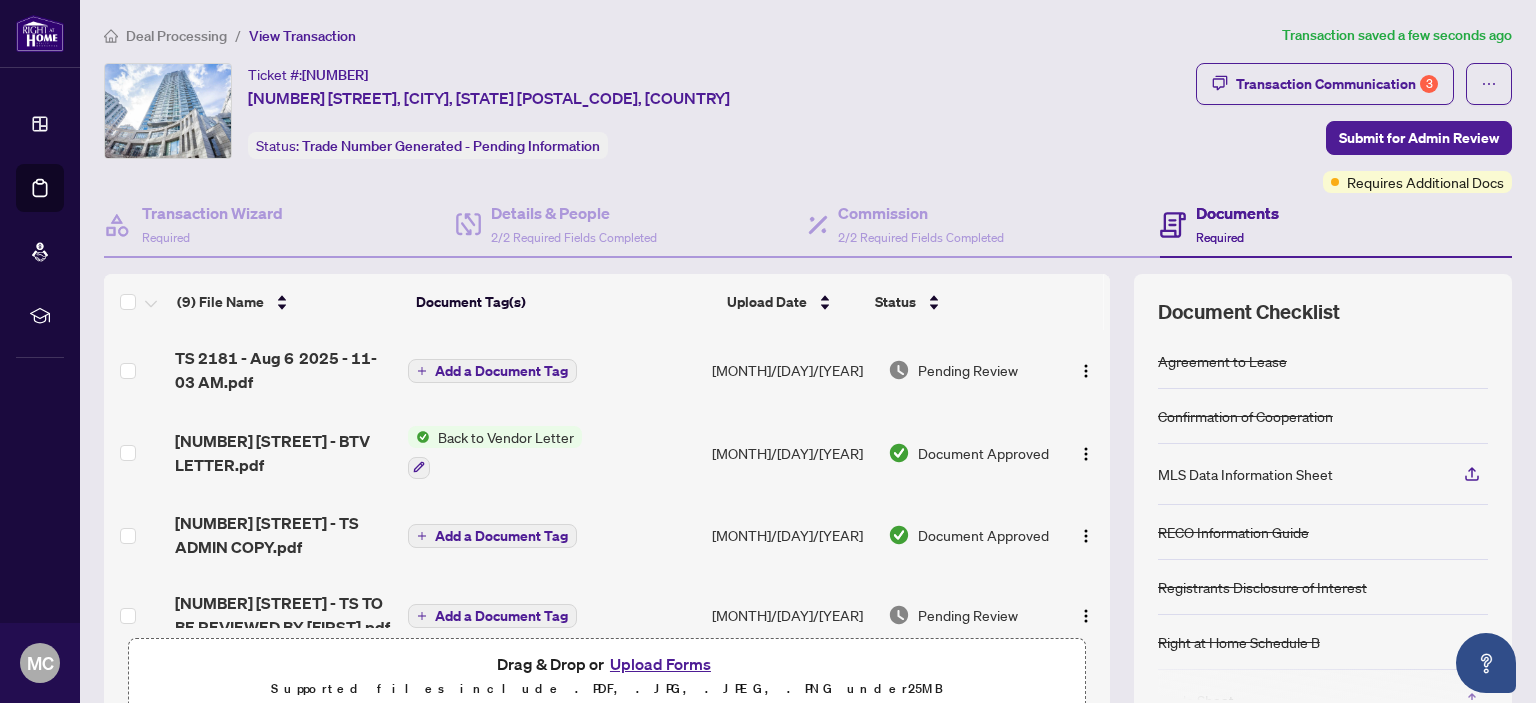 click on "Add a Document Tag" at bounding box center [501, 371] 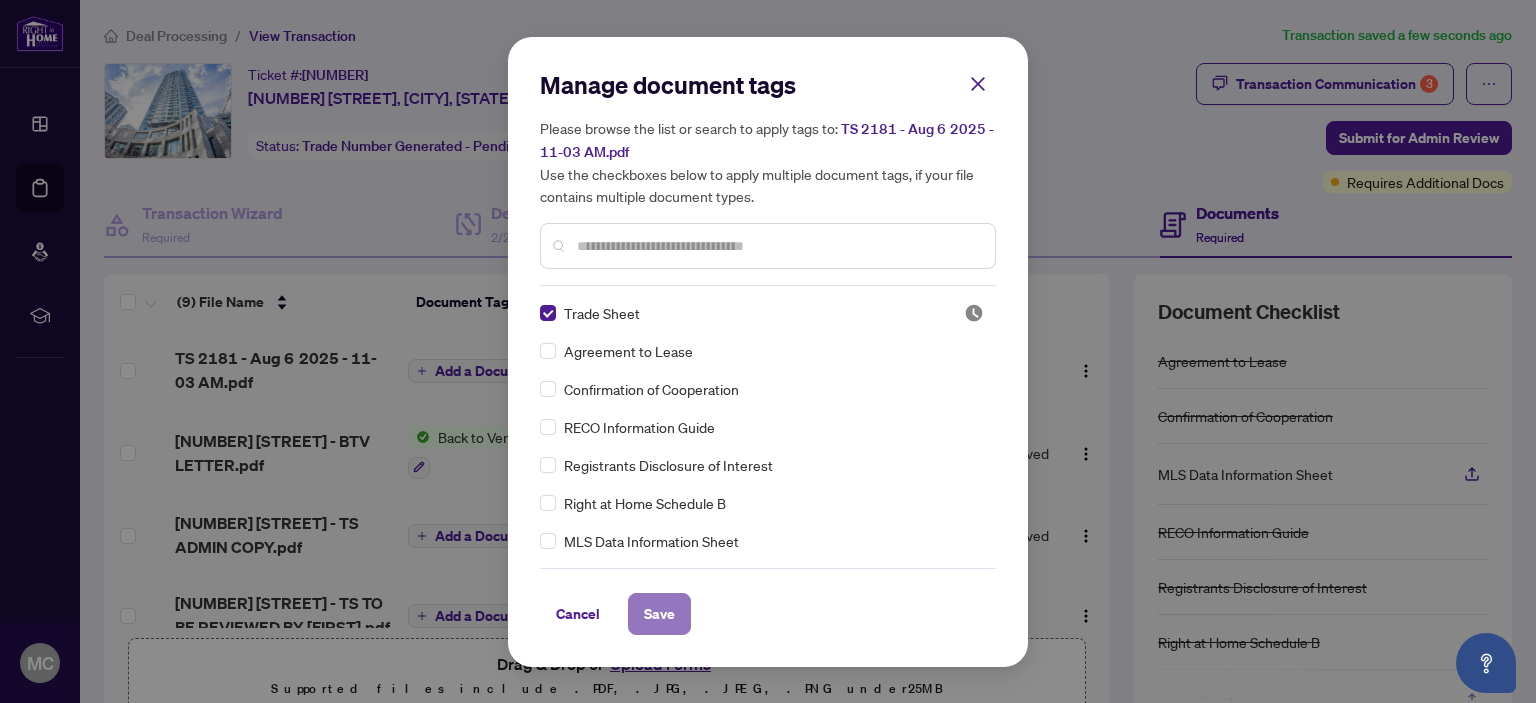click on "Save" at bounding box center [659, 614] 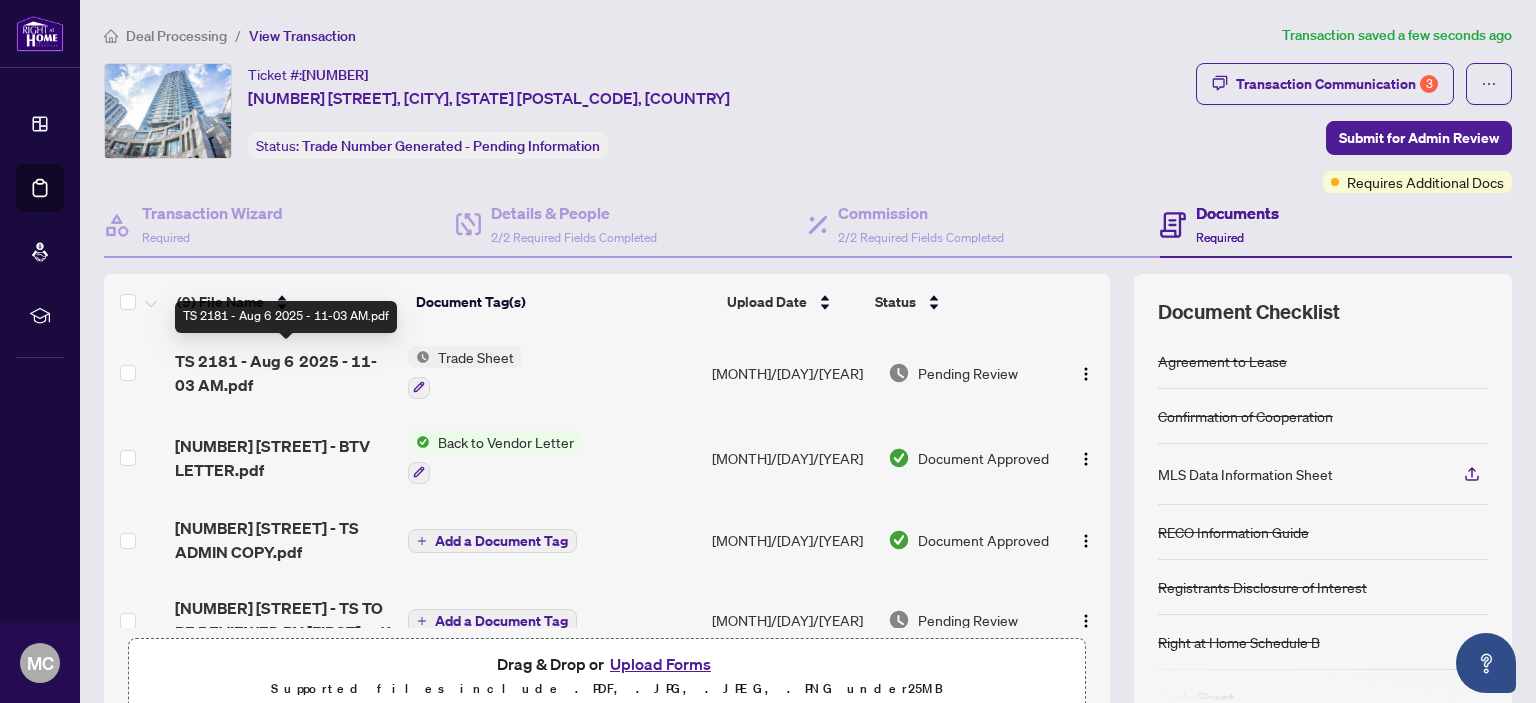 click on "TS 2181 - Aug 6 2025 - 11-03 AM.pdf" at bounding box center [283, 373] 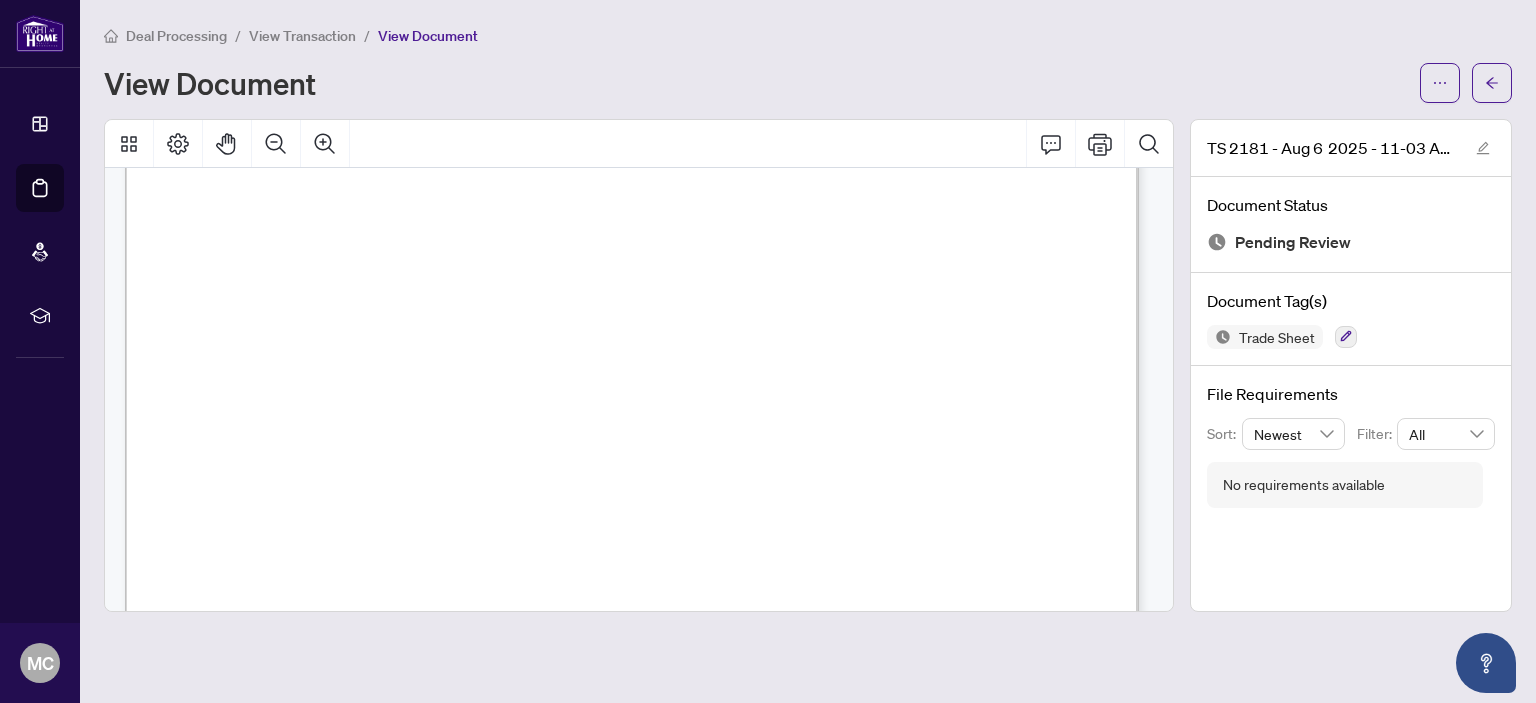 scroll, scrollTop: 0, scrollLeft: 0, axis: both 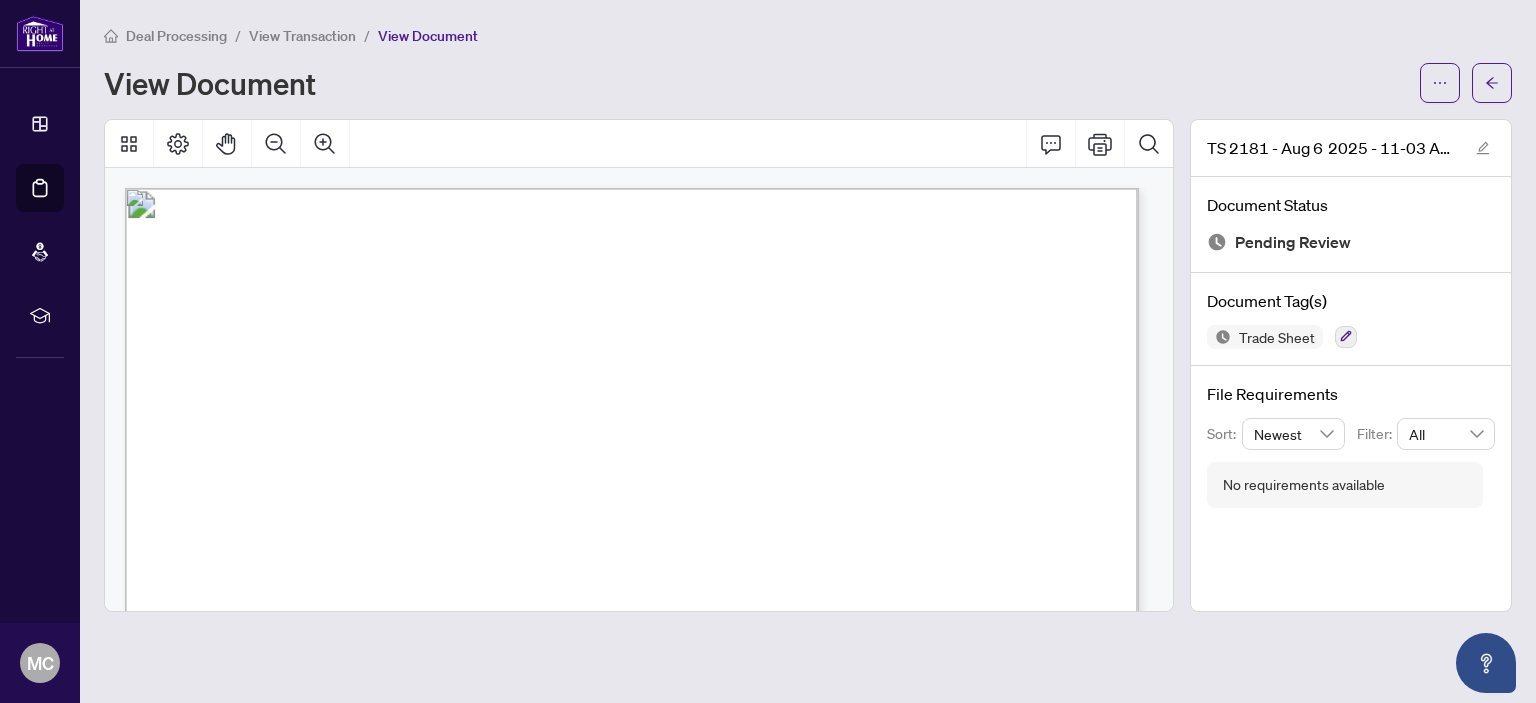 click on "View Transaction" at bounding box center (302, 36) 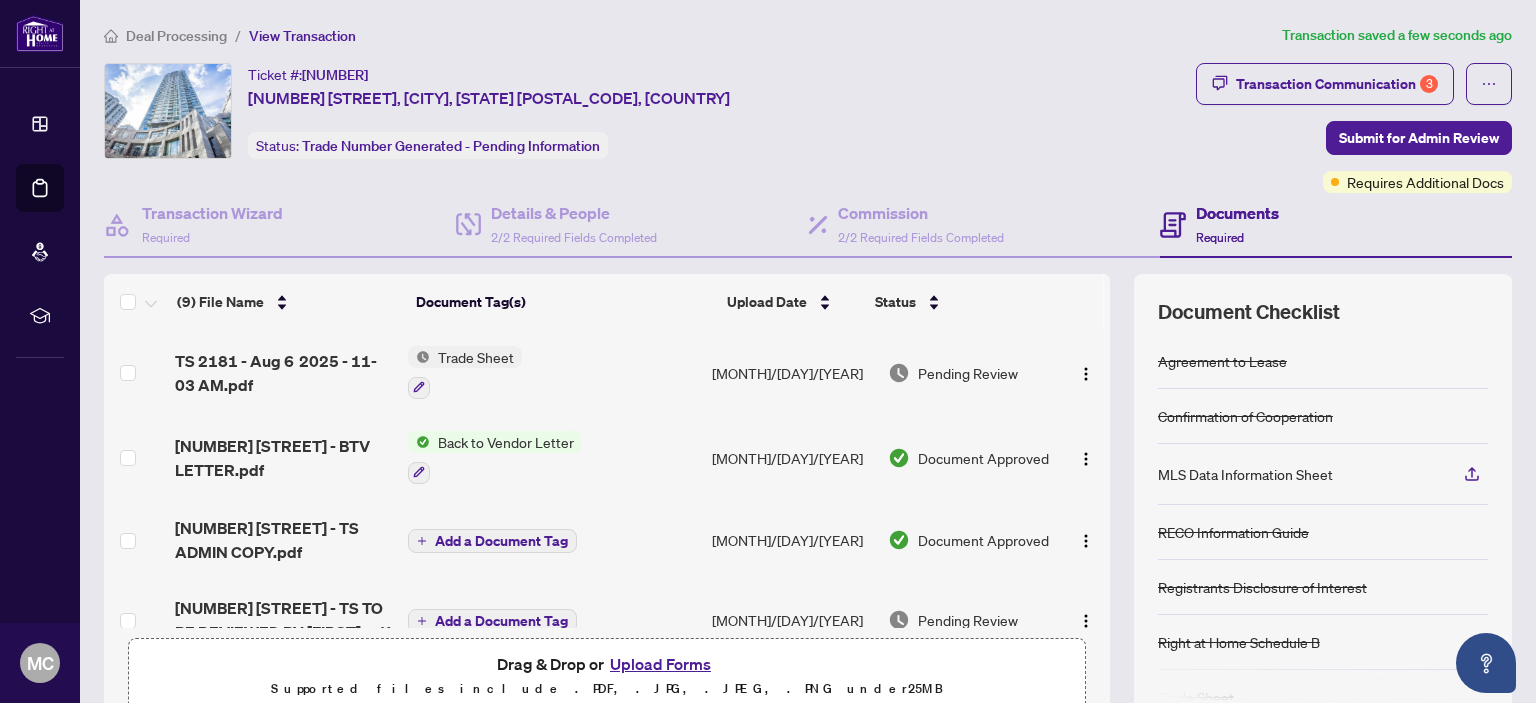 click on "Upload Forms" at bounding box center [660, 664] 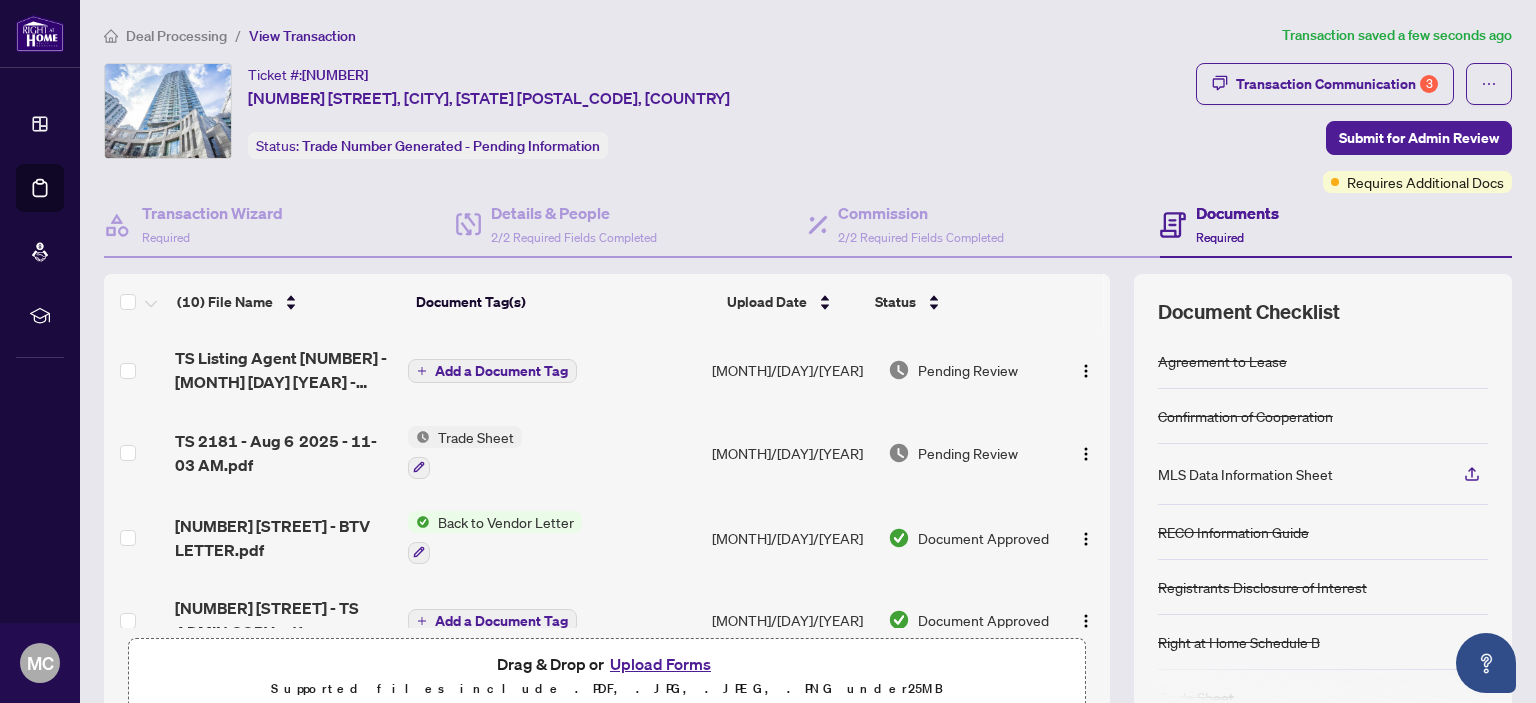 click on "Add a Document Tag" at bounding box center (501, 371) 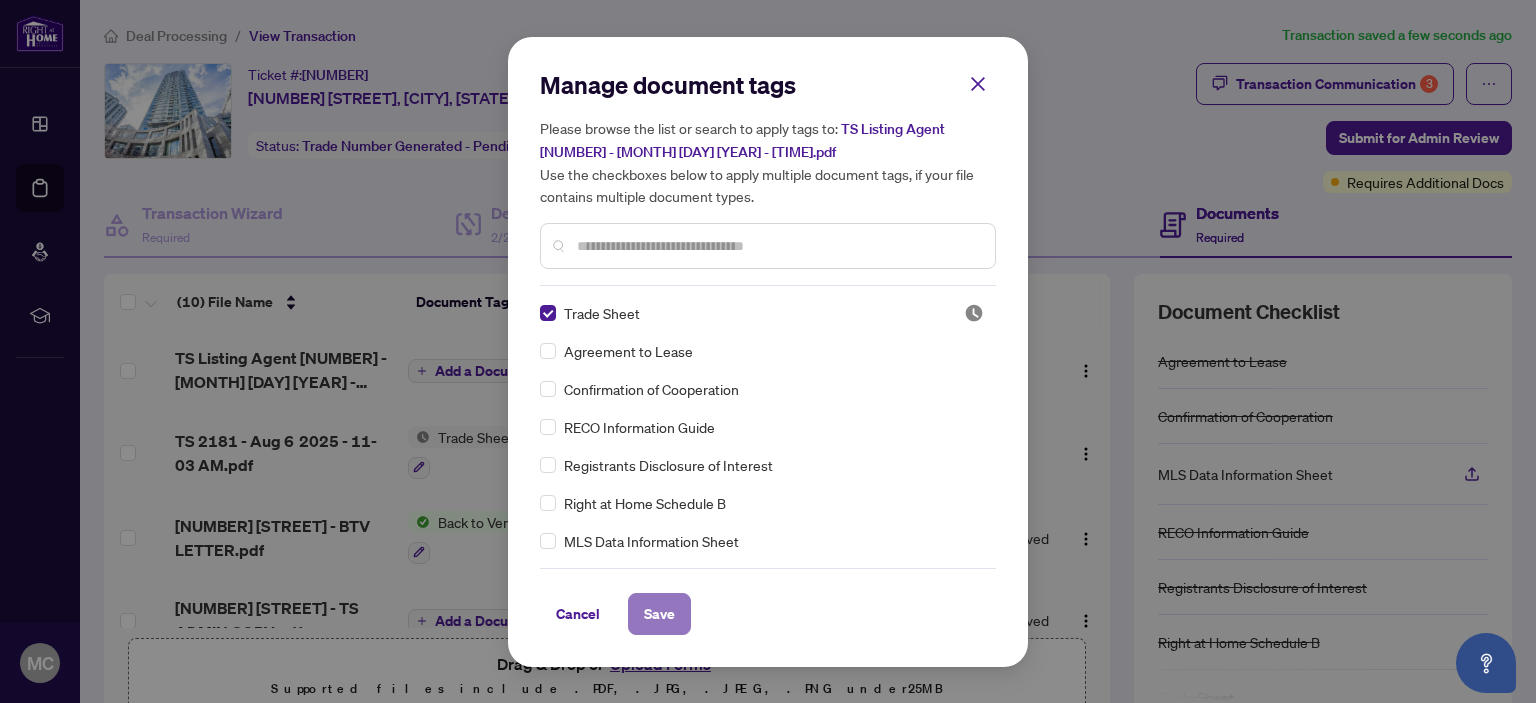click on "Save" at bounding box center (659, 614) 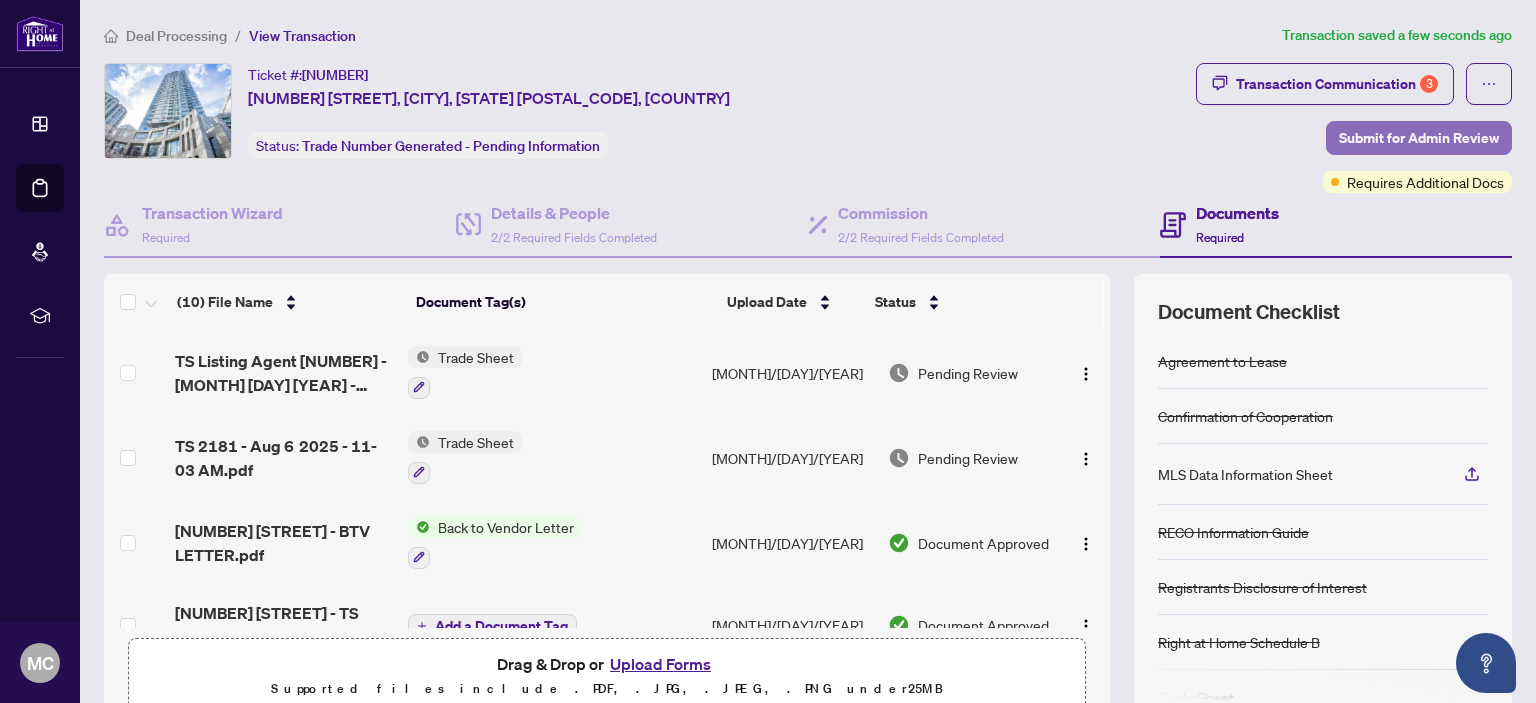click on "Submit for Admin Review" at bounding box center [1419, 138] 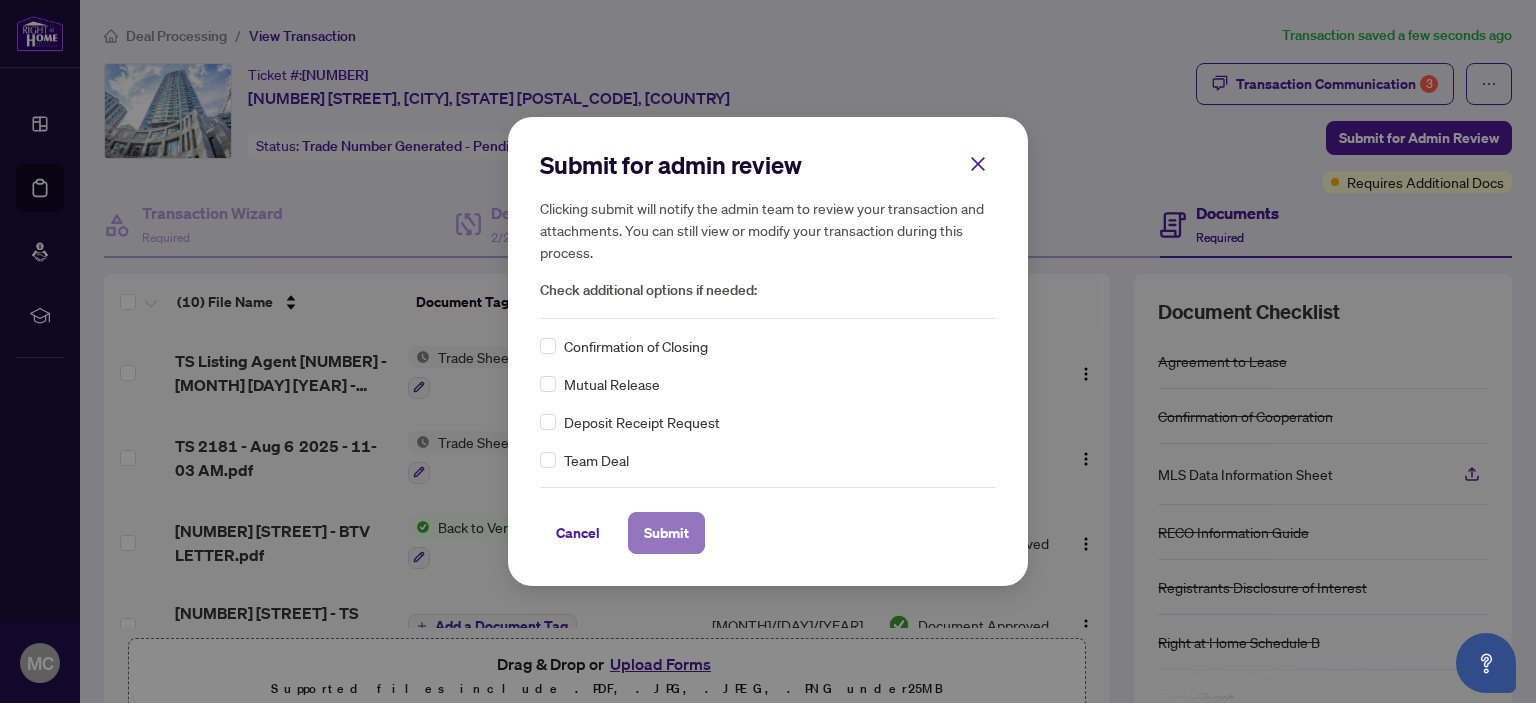 click on "Submit" at bounding box center (666, 533) 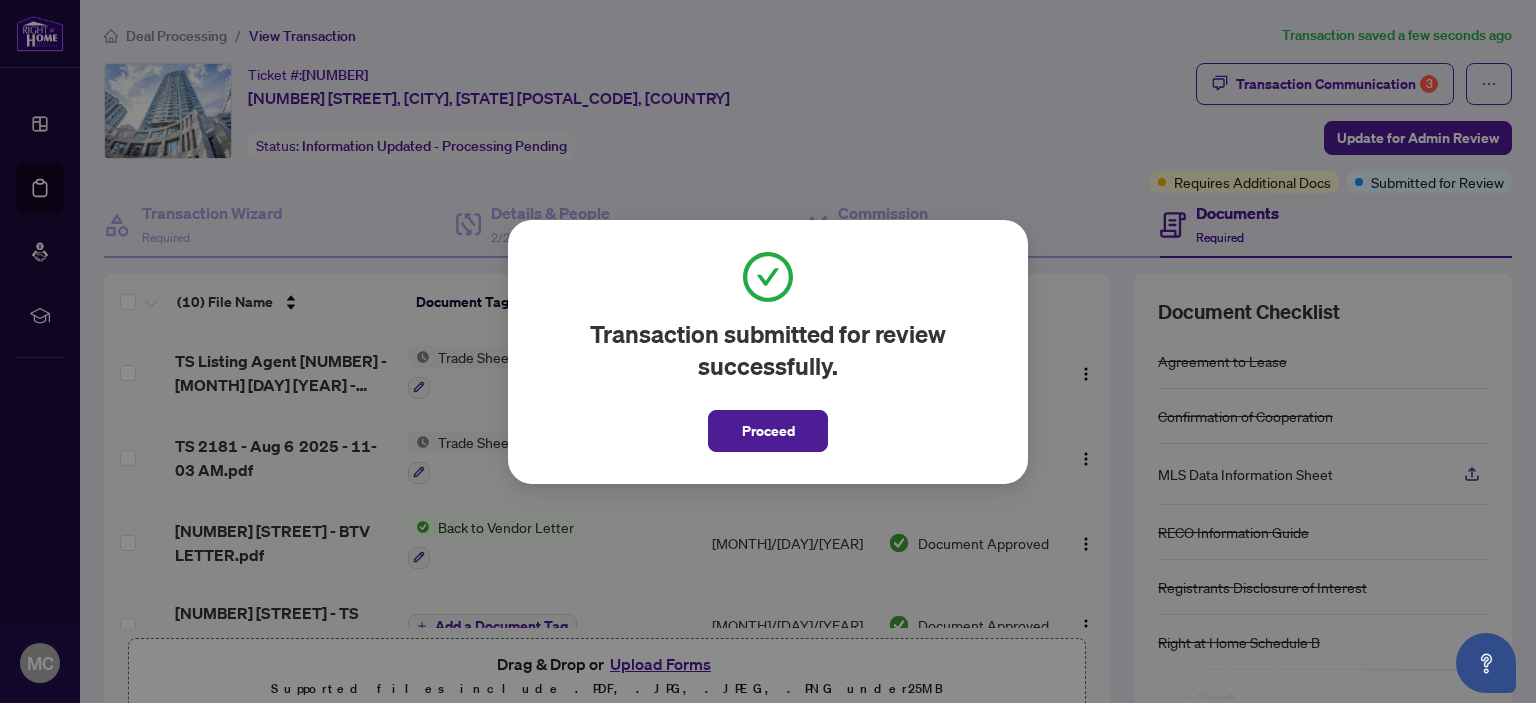 click on "Proceed" at bounding box center (768, 431) 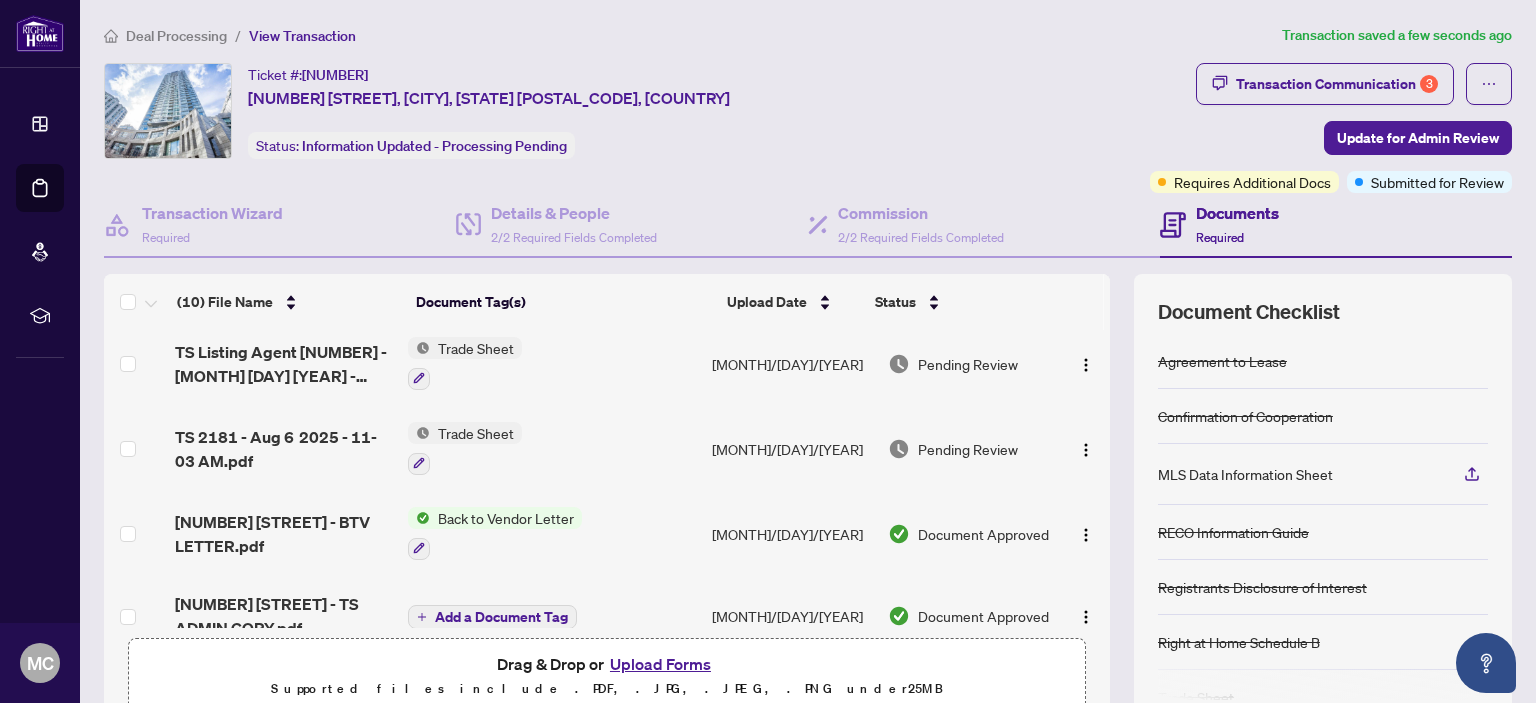 scroll, scrollTop: 0, scrollLeft: 0, axis: both 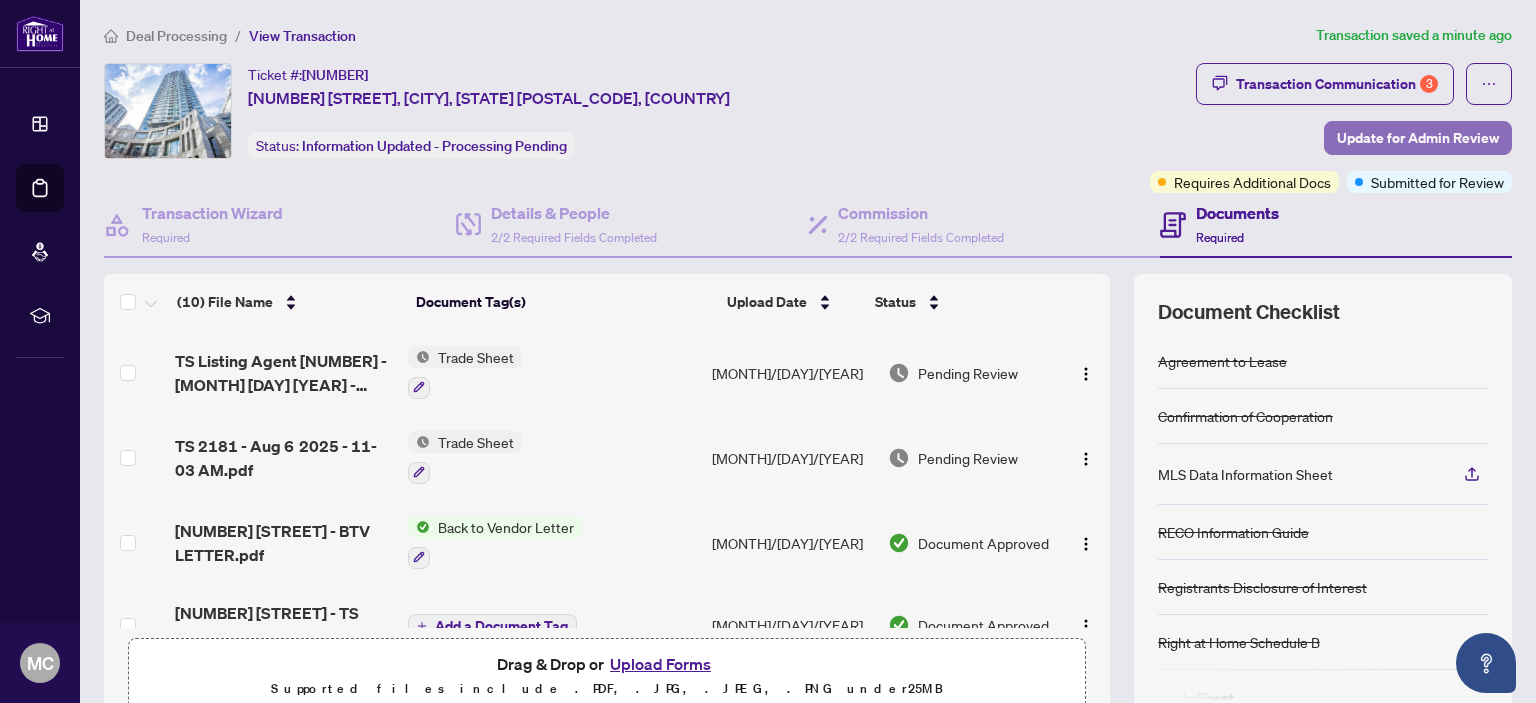 click on "Update for Admin Review" at bounding box center (1418, 138) 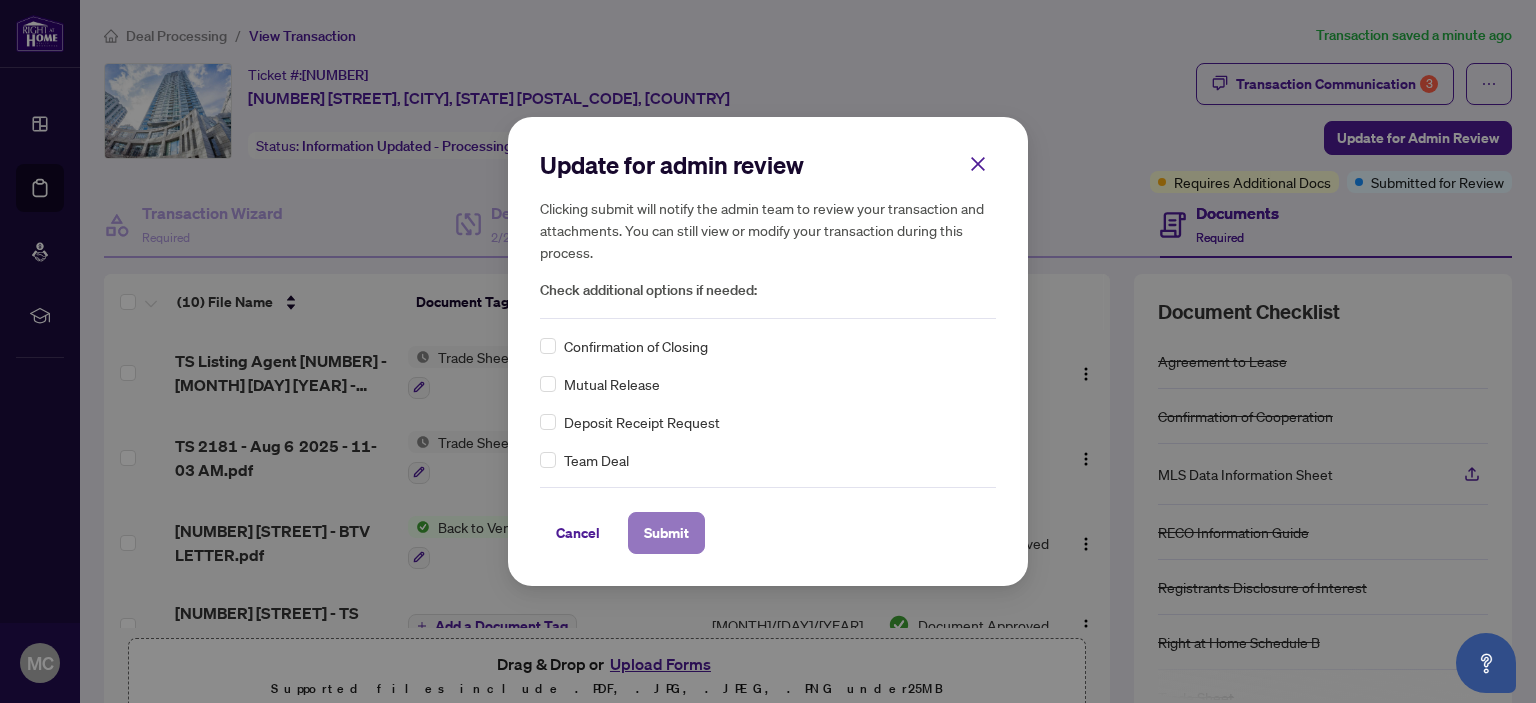 click on "Submit" at bounding box center (666, 533) 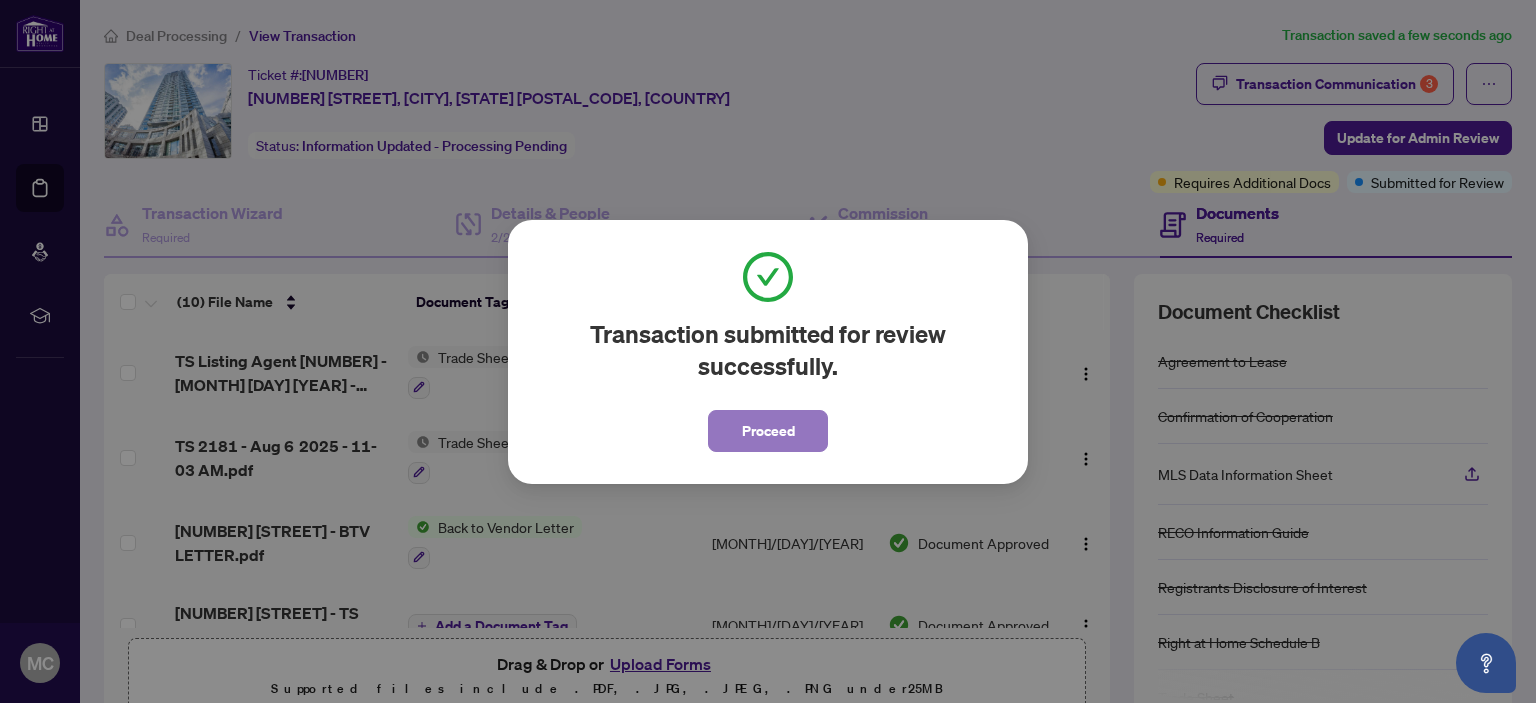 click on "Proceed" at bounding box center [768, 431] 